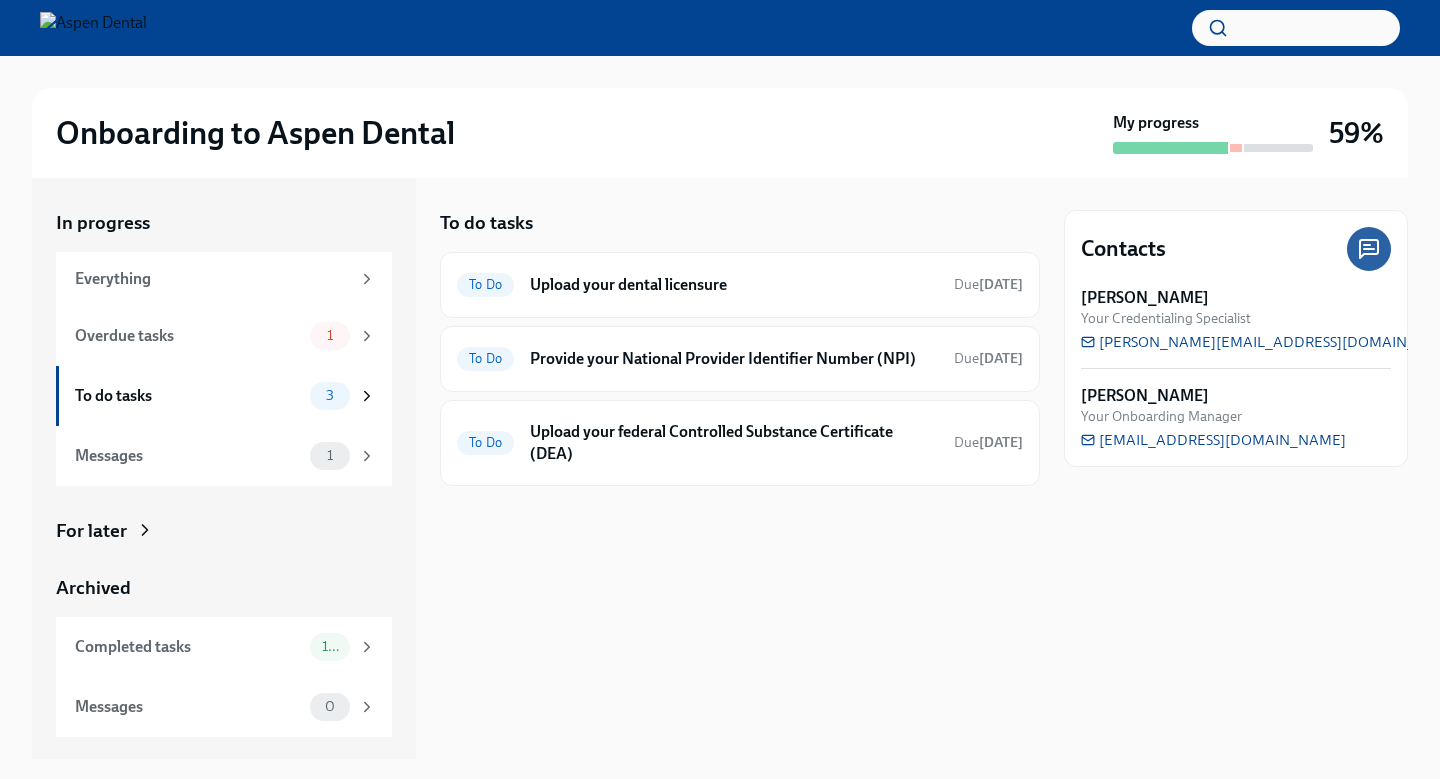 scroll, scrollTop: 0, scrollLeft: 0, axis: both 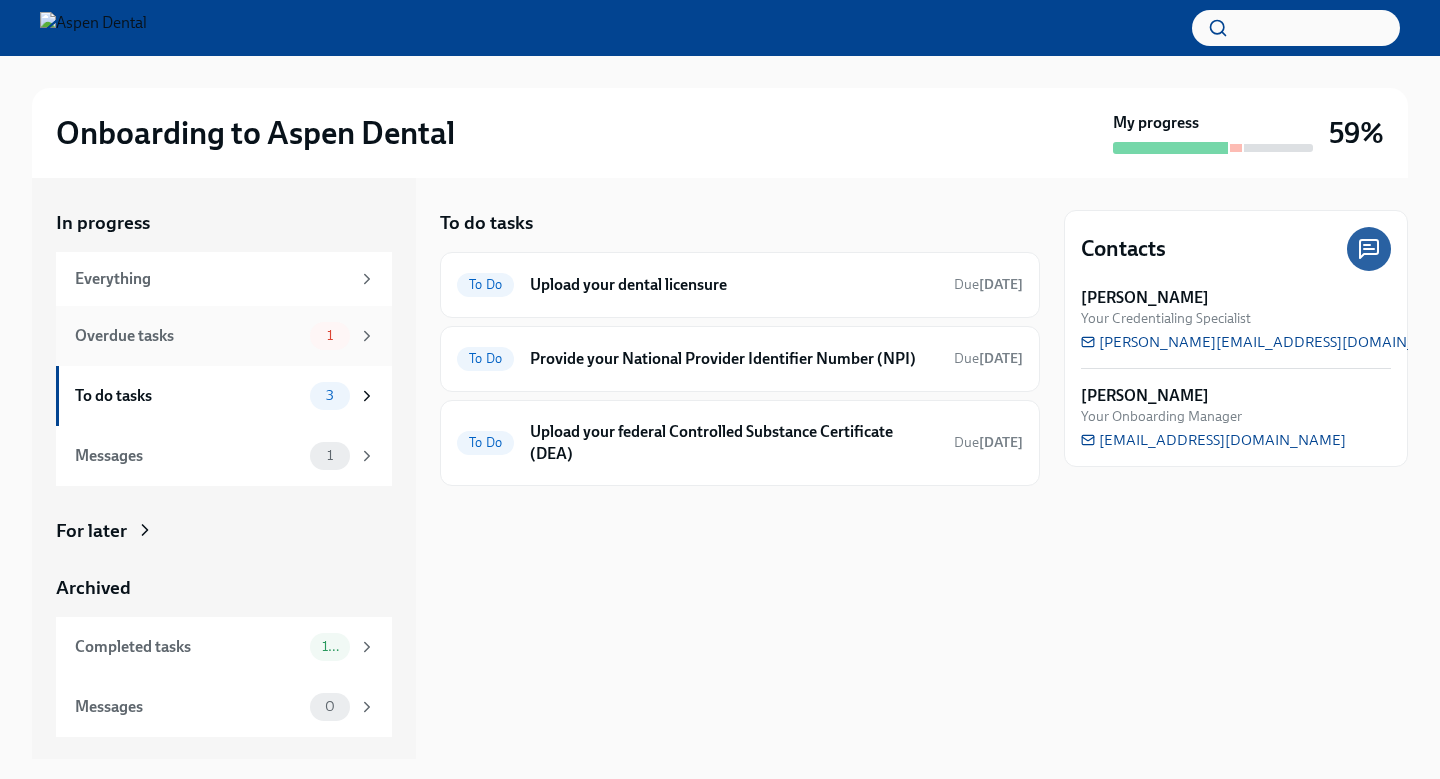 click on "Overdue tasks 1" at bounding box center (225, 336) 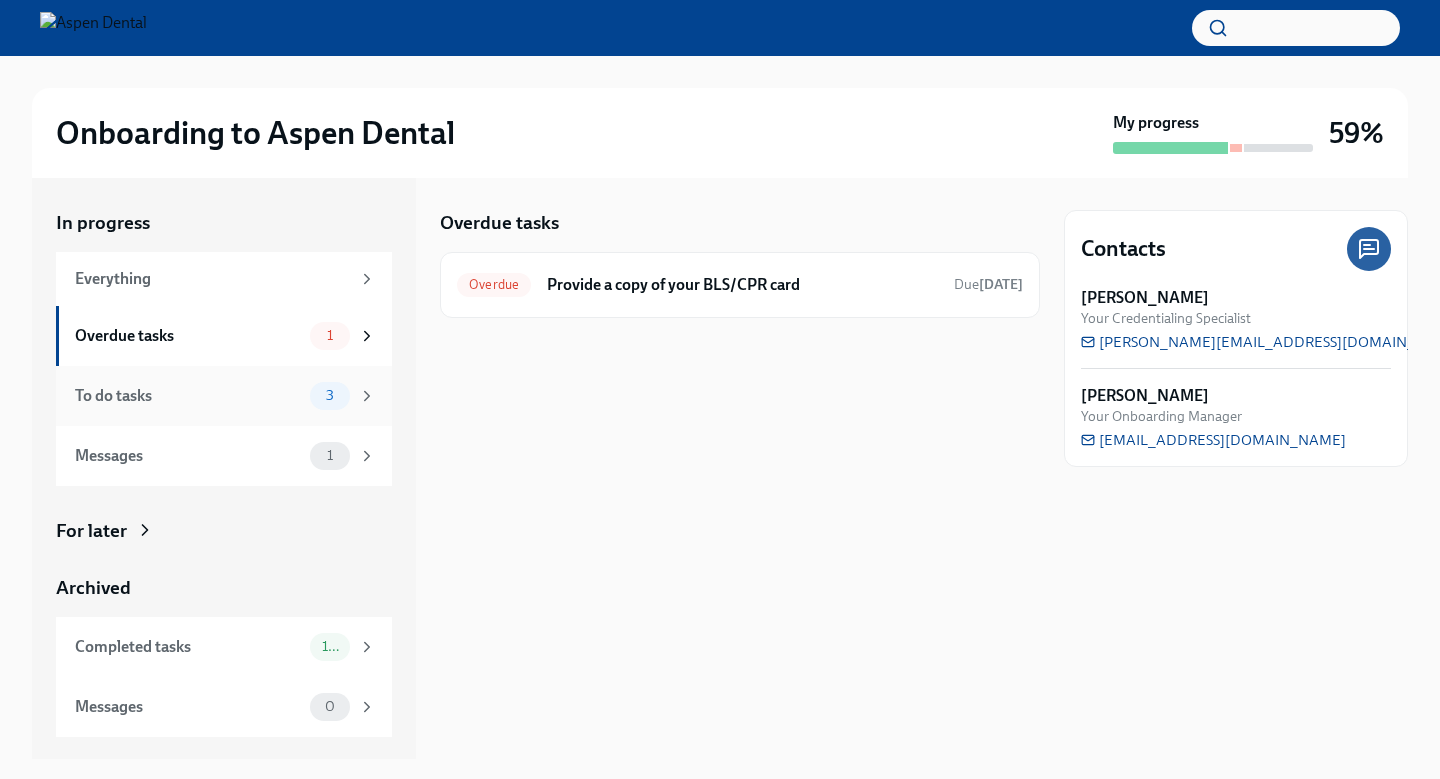 click on "To do tasks" at bounding box center (188, 396) 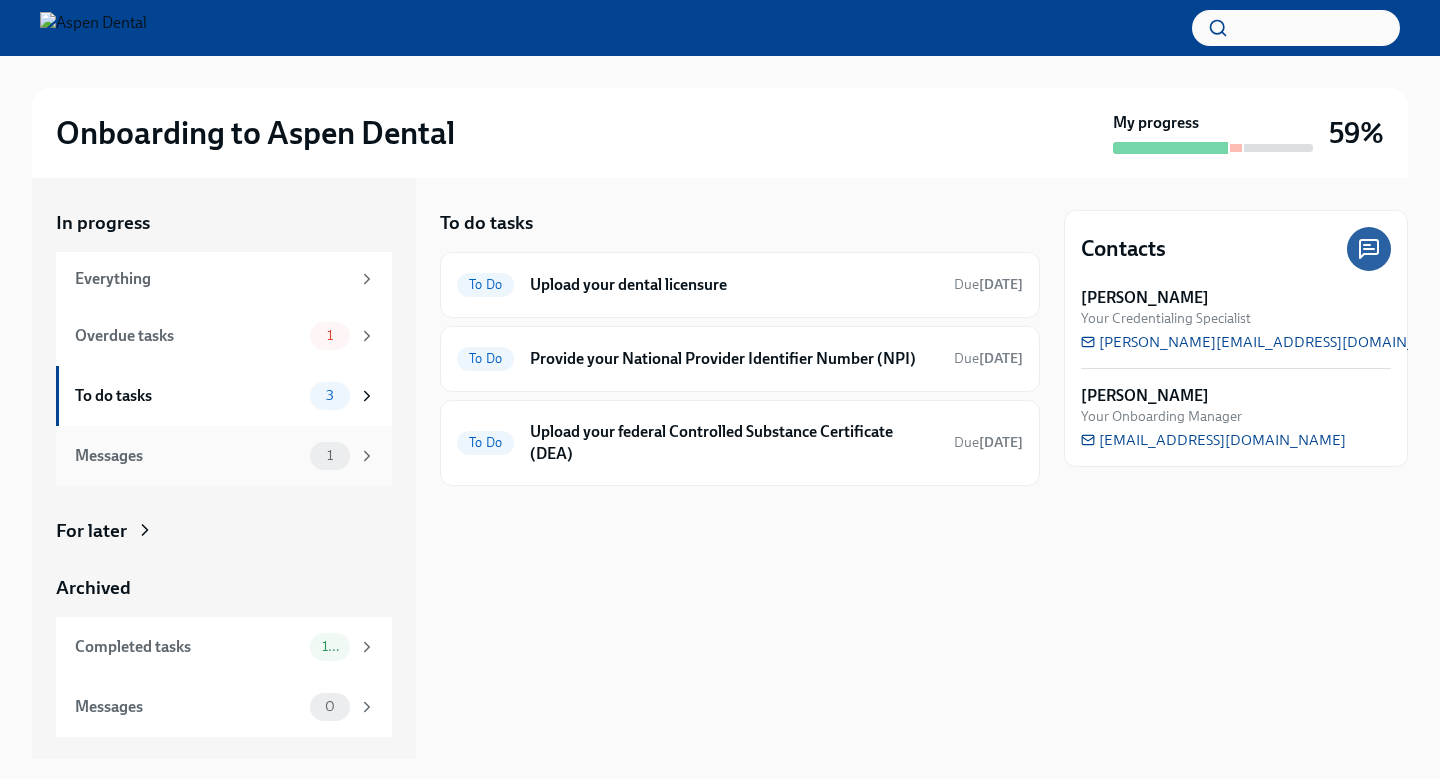 click on "Messages 1" at bounding box center (225, 456) 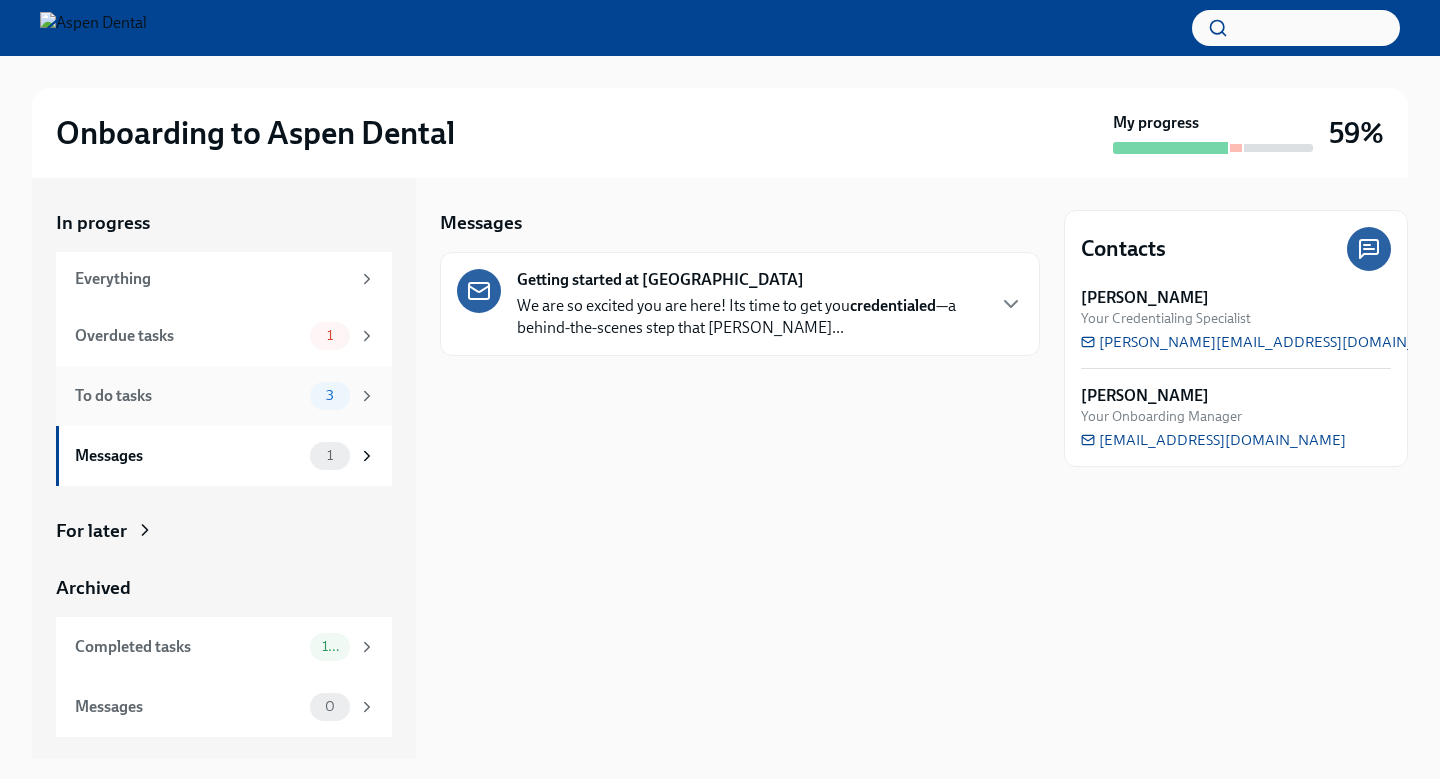click on "To do tasks 3" at bounding box center [224, 396] 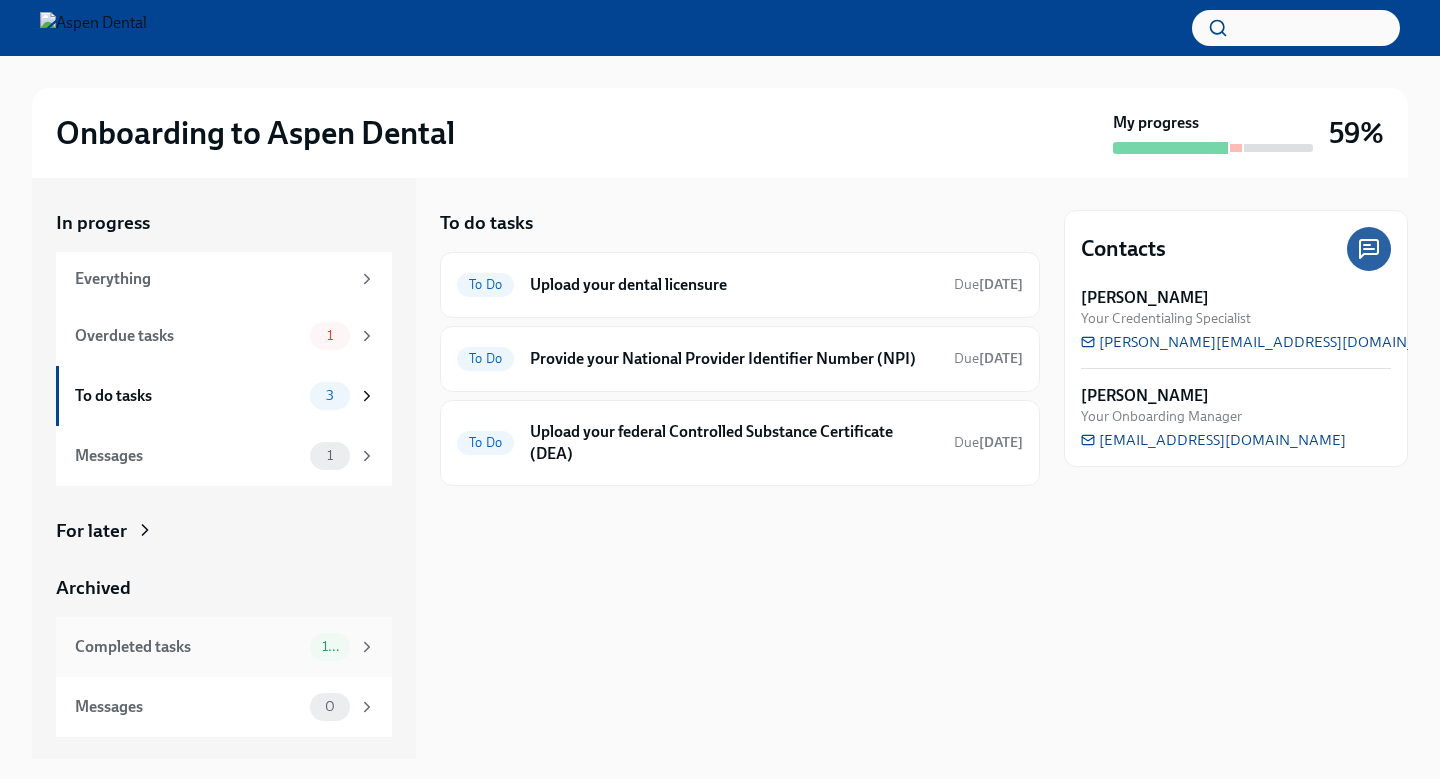 click on "Completed tasks 10" at bounding box center (224, 647) 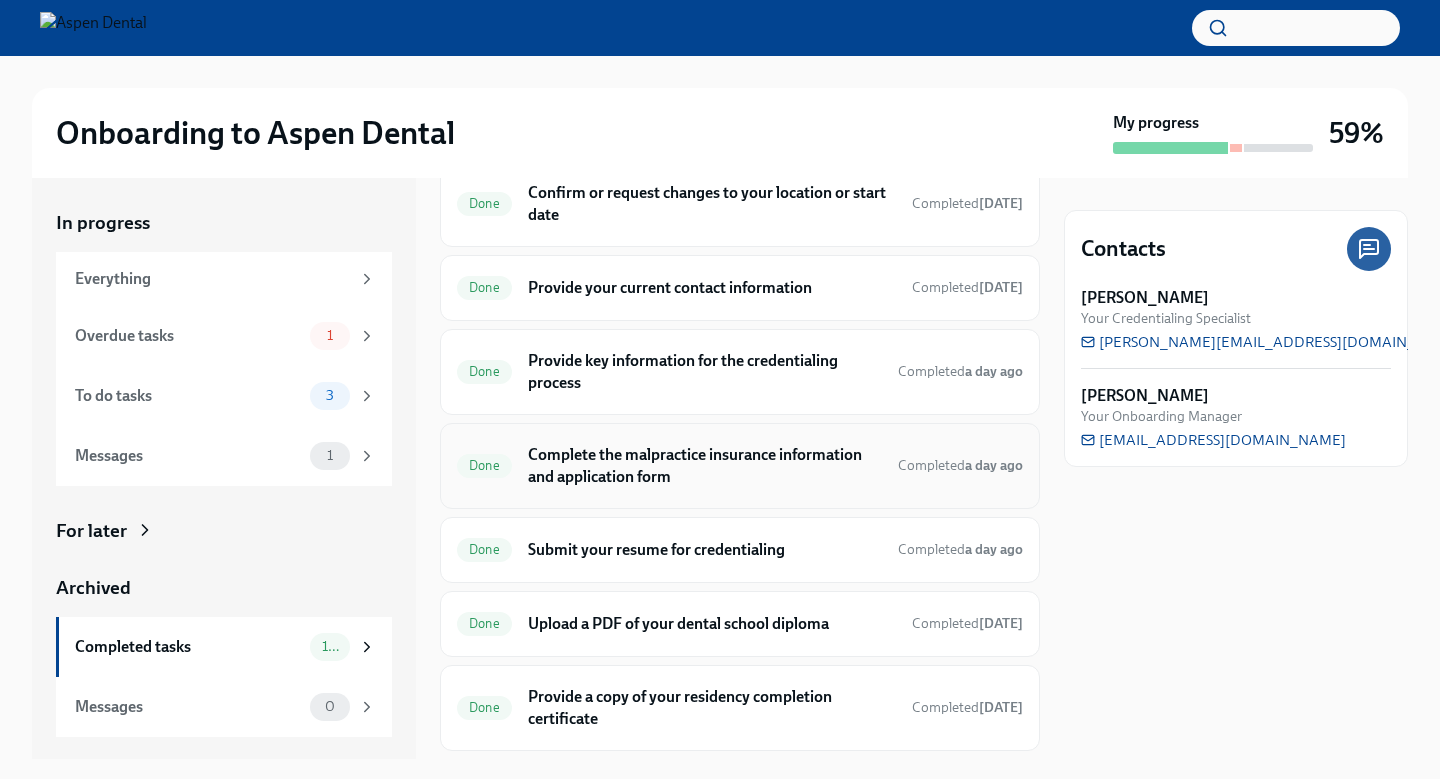 scroll, scrollTop: 0, scrollLeft: 0, axis: both 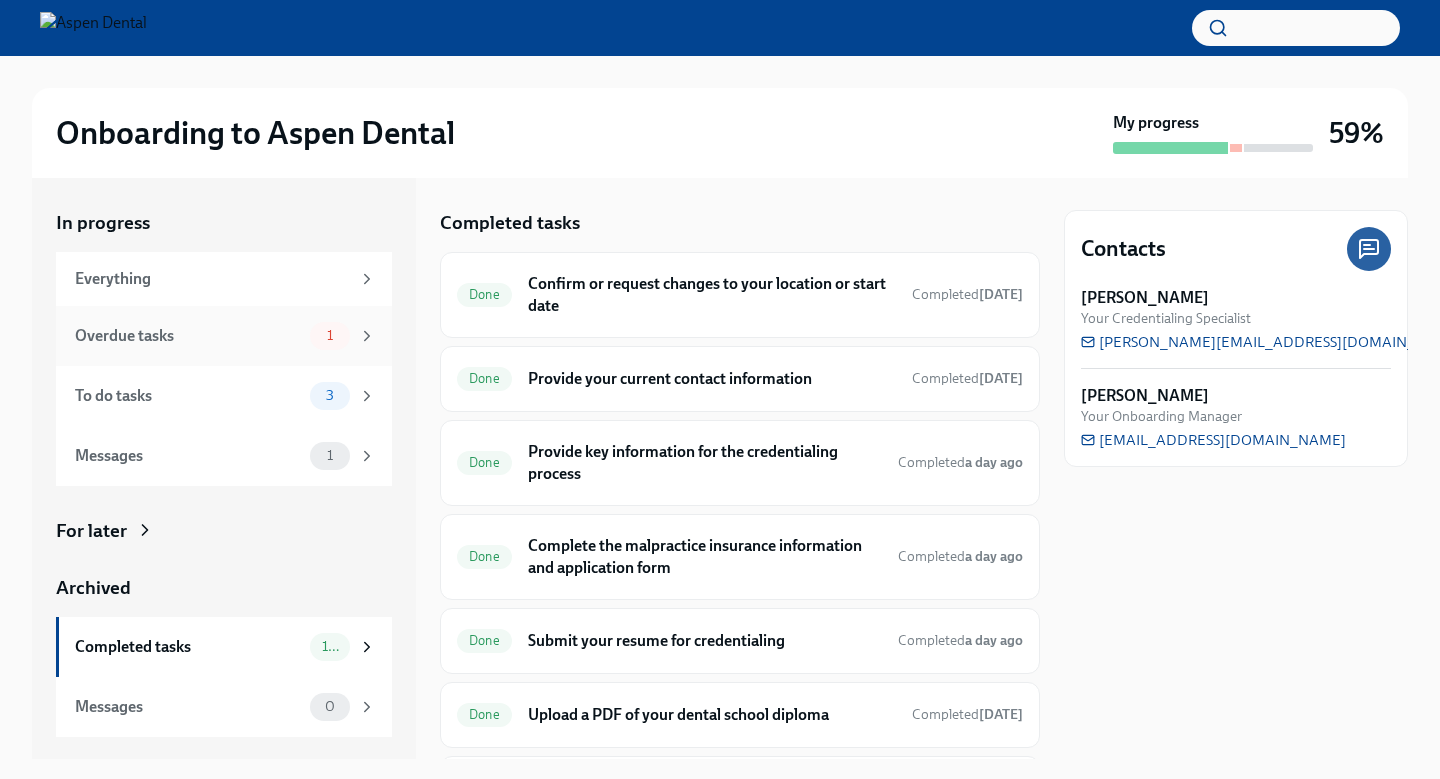 click on "Overdue tasks 1" at bounding box center [225, 336] 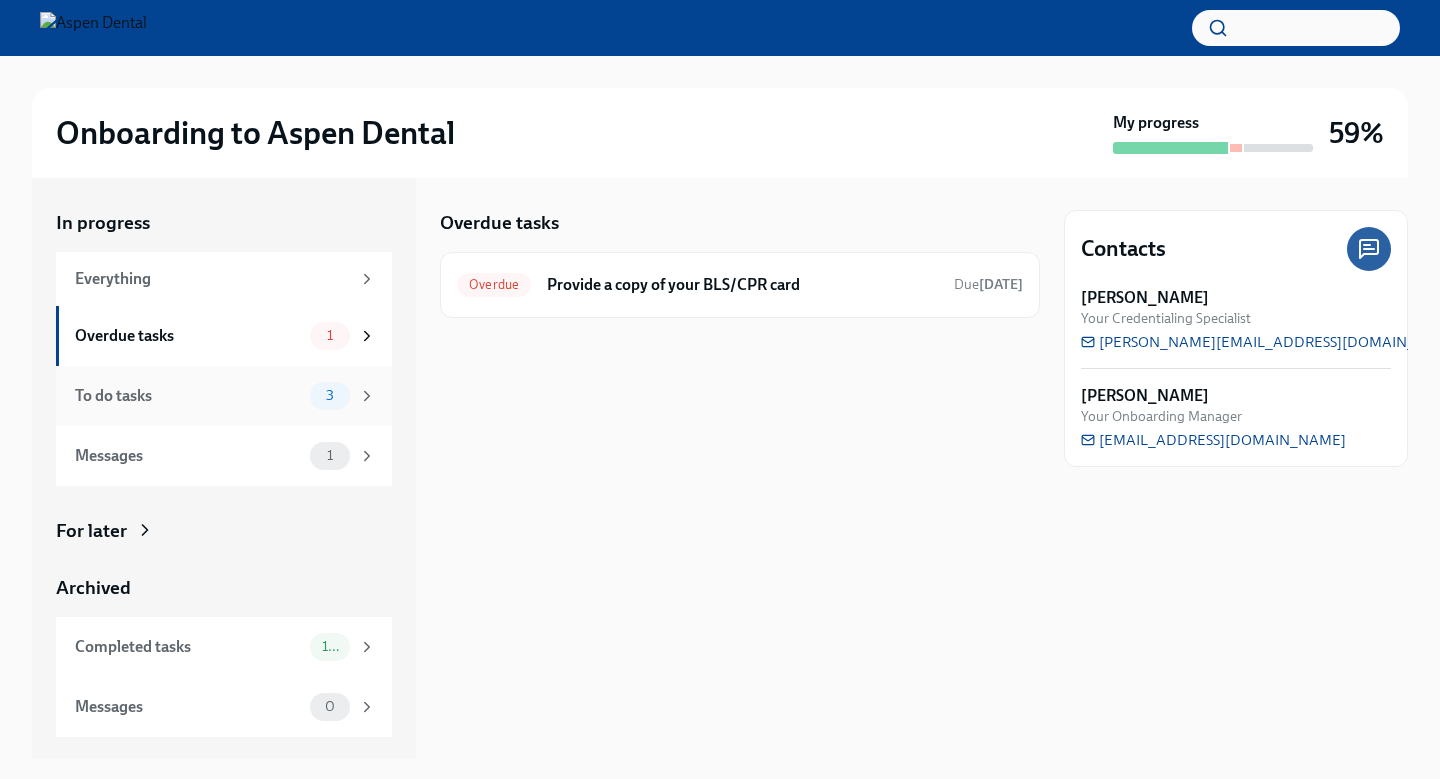 click on "To do tasks" at bounding box center [188, 396] 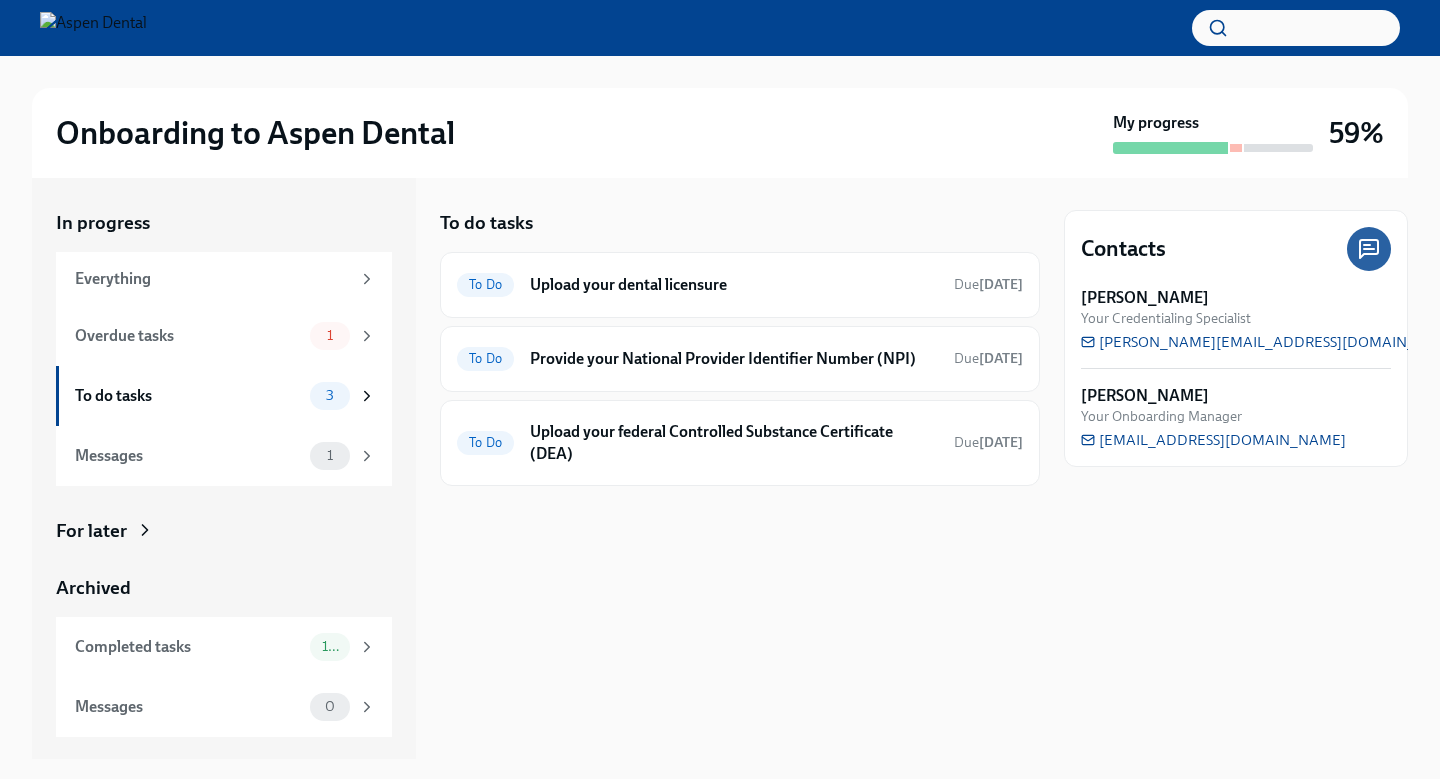 click on "Onboarding to Aspen Dental" at bounding box center (255, 133) 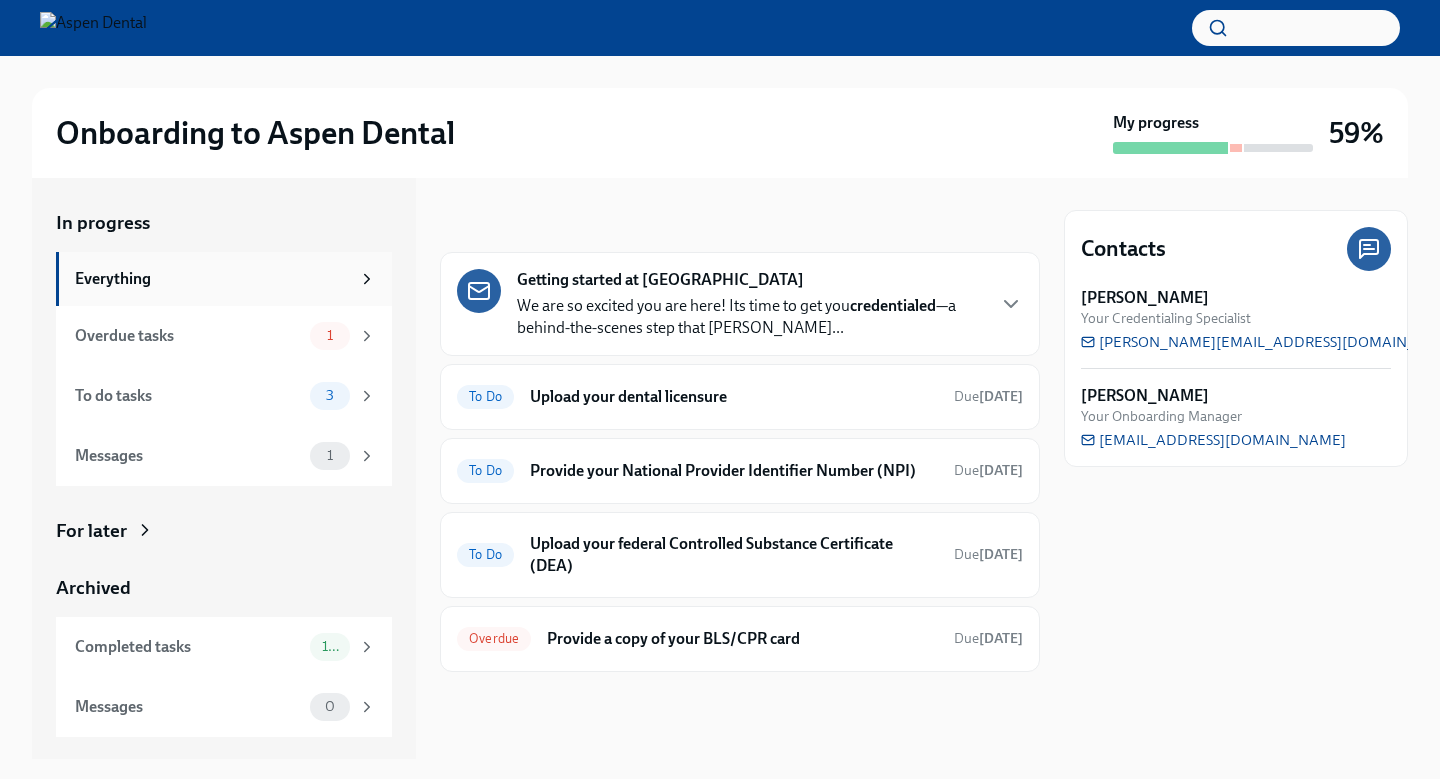 click on "Everything" at bounding box center [212, 279] 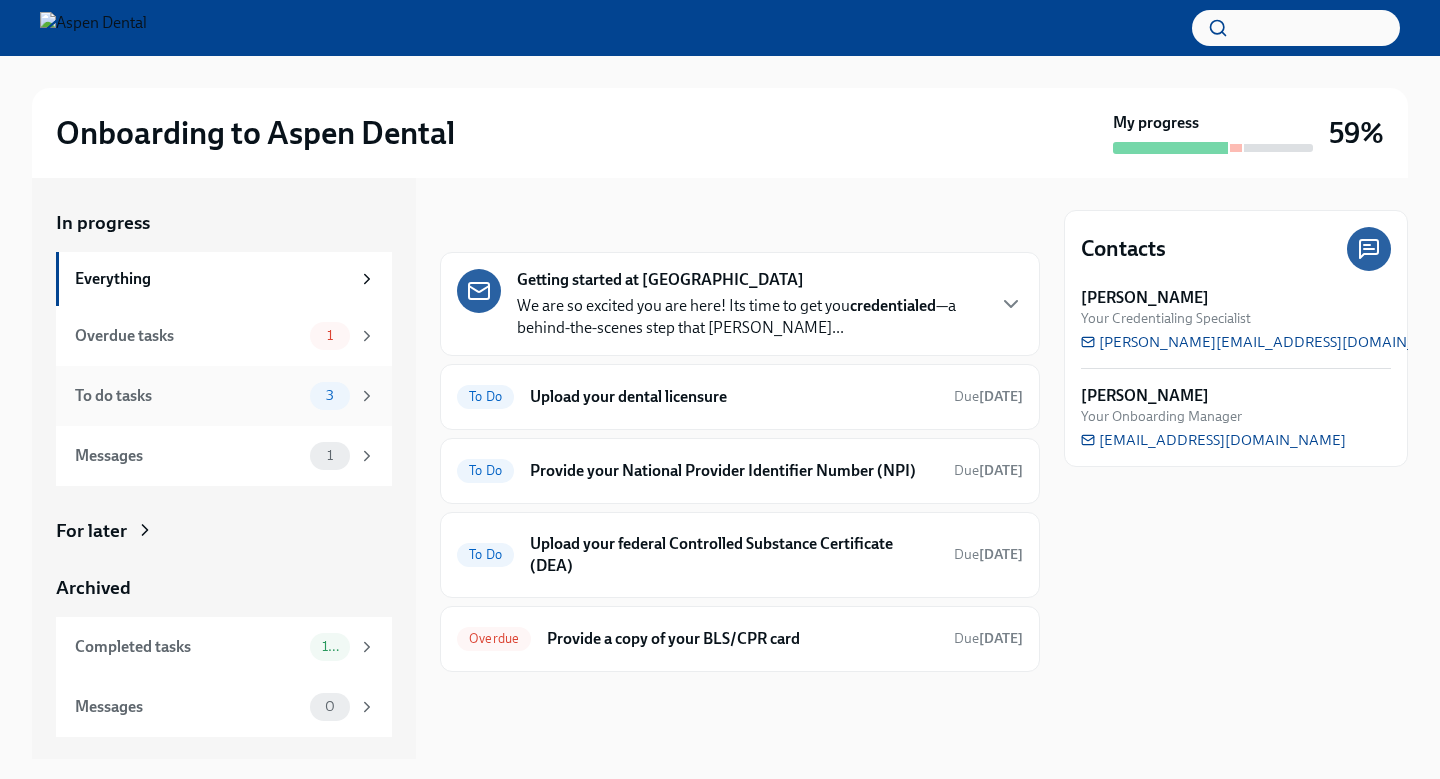 click on "To do tasks" at bounding box center [188, 396] 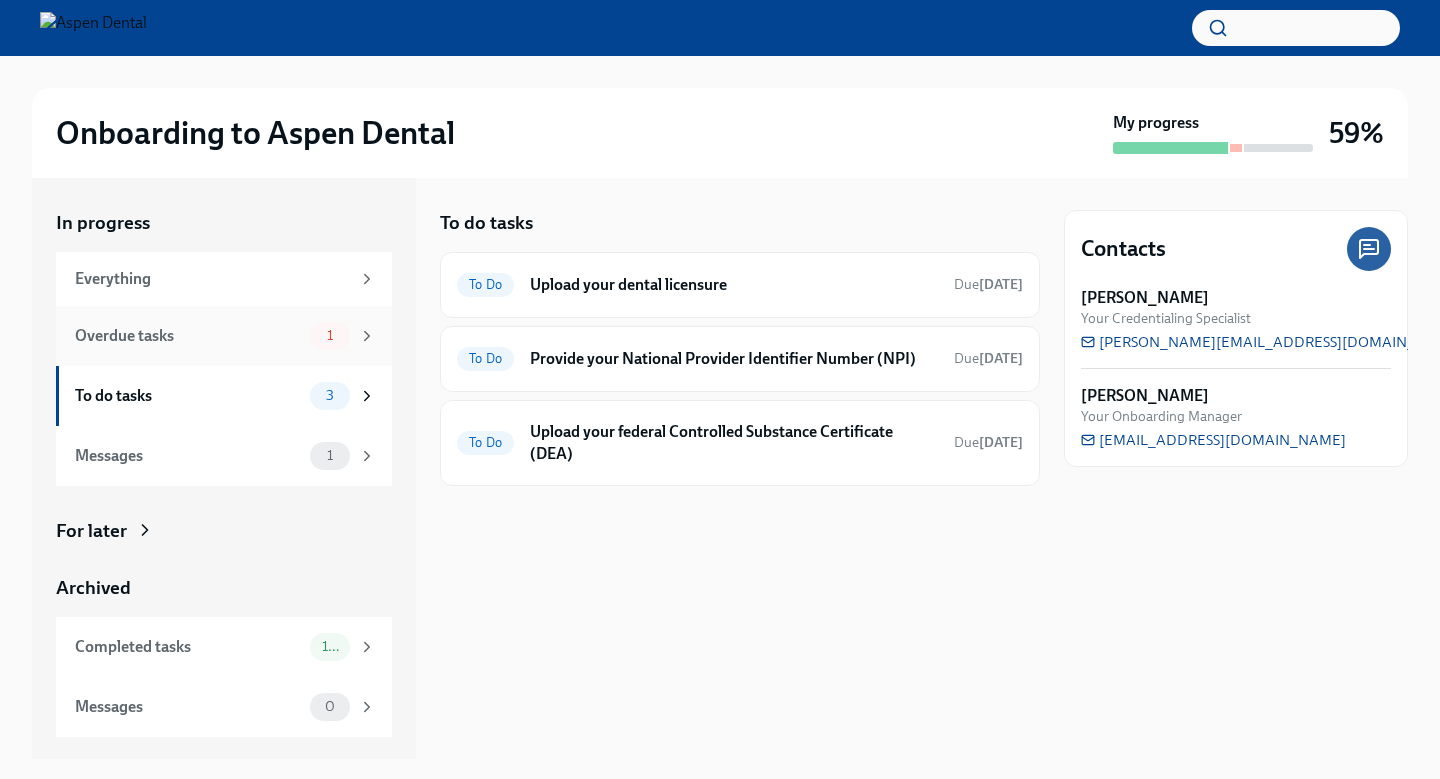click on "Overdue tasks 1" at bounding box center [224, 336] 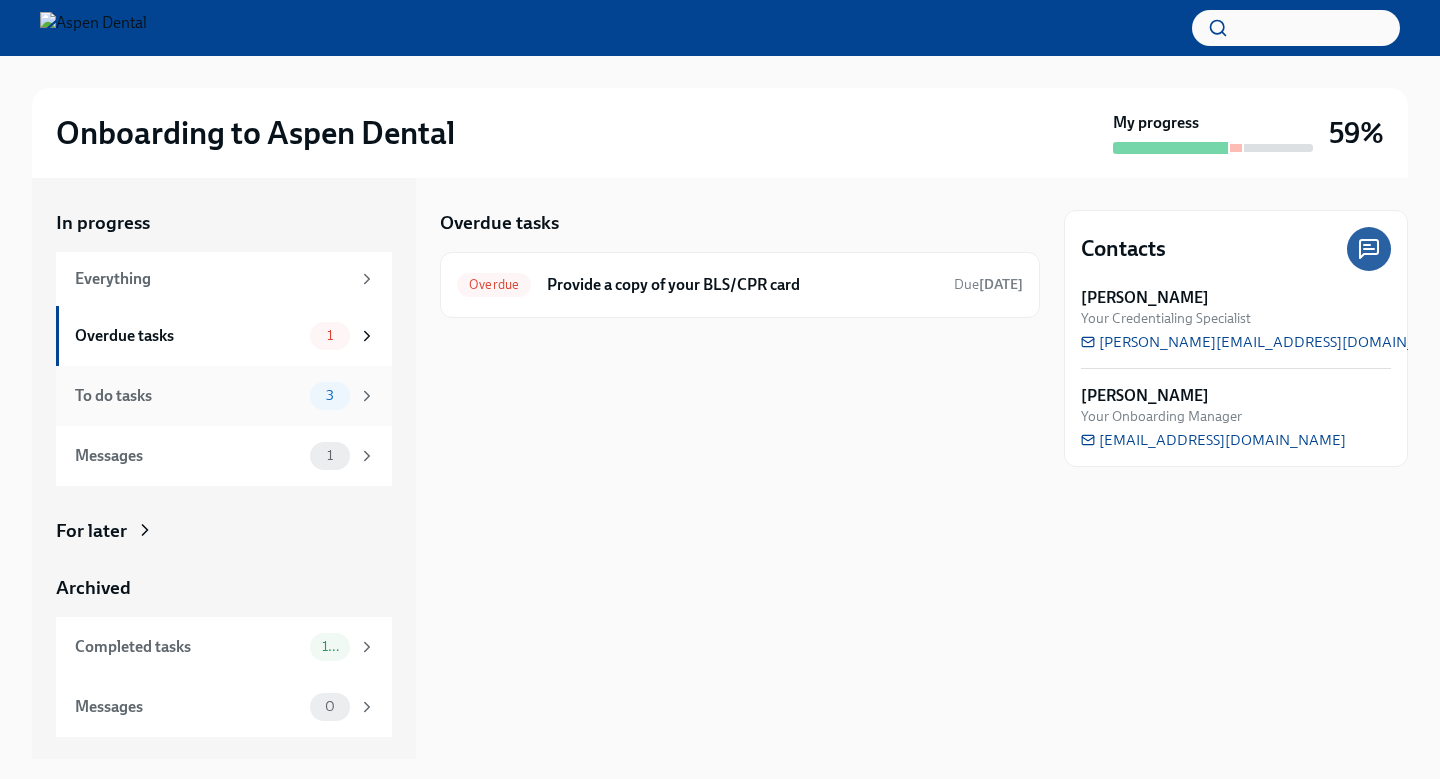 click on "To do tasks 3" at bounding box center [224, 396] 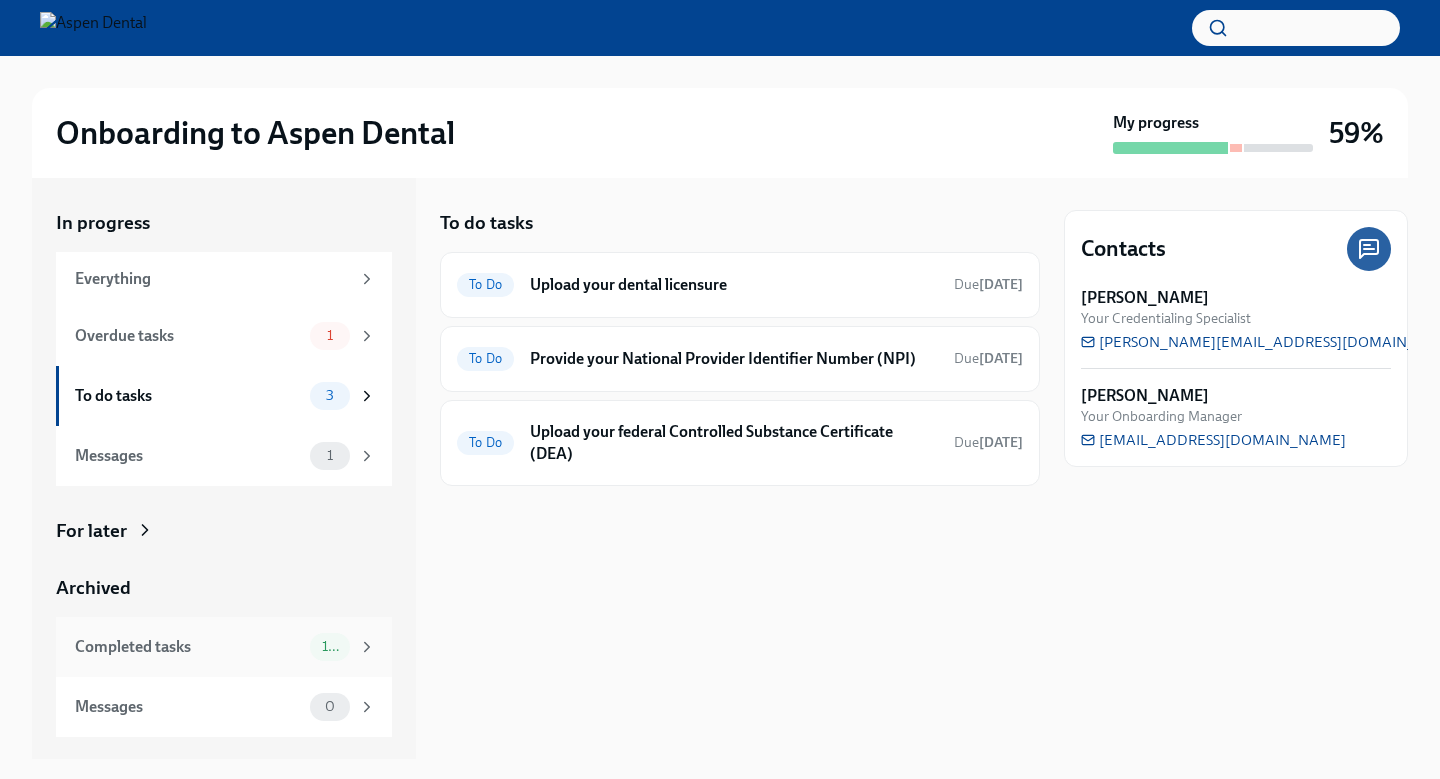 click on "Completed tasks" at bounding box center [188, 647] 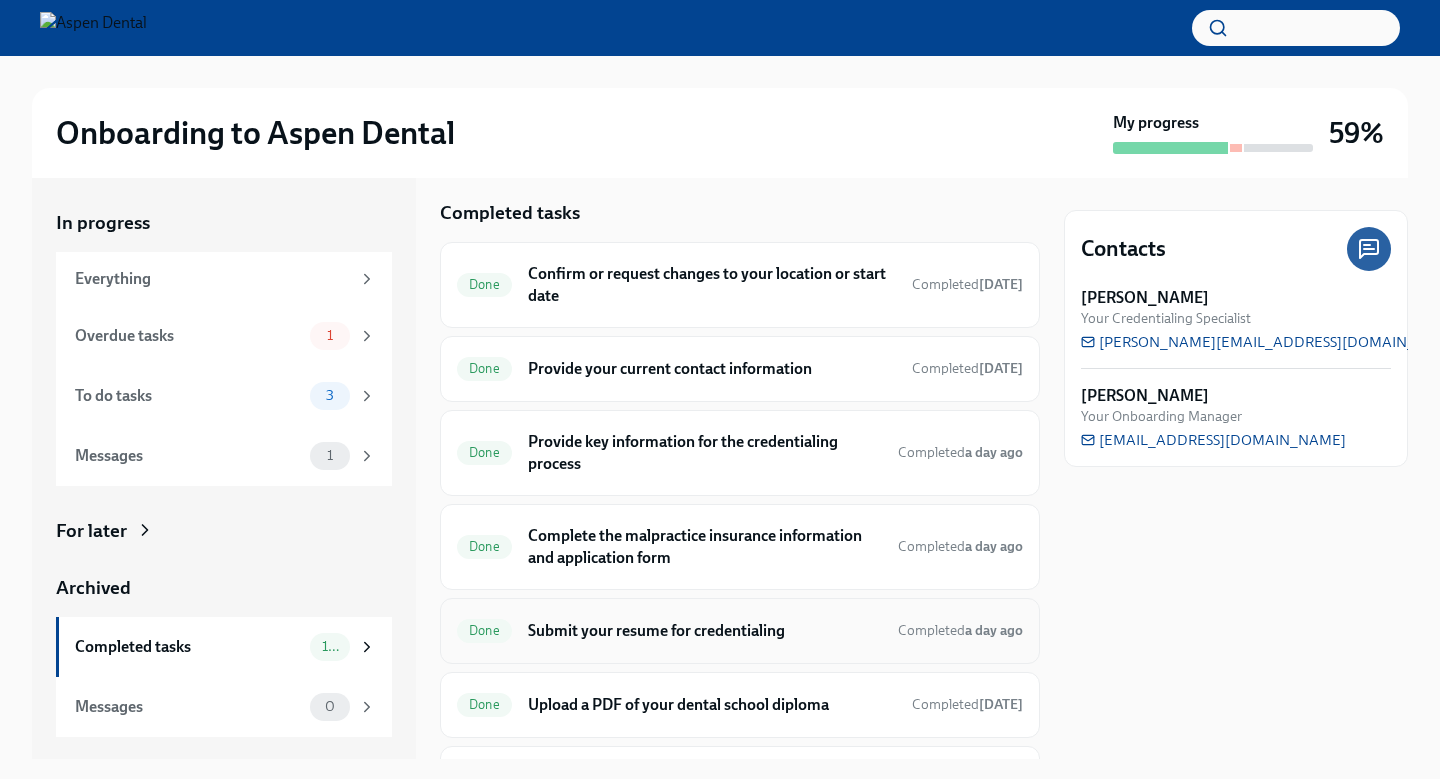 scroll, scrollTop: 0, scrollLeft: 0, axis: both 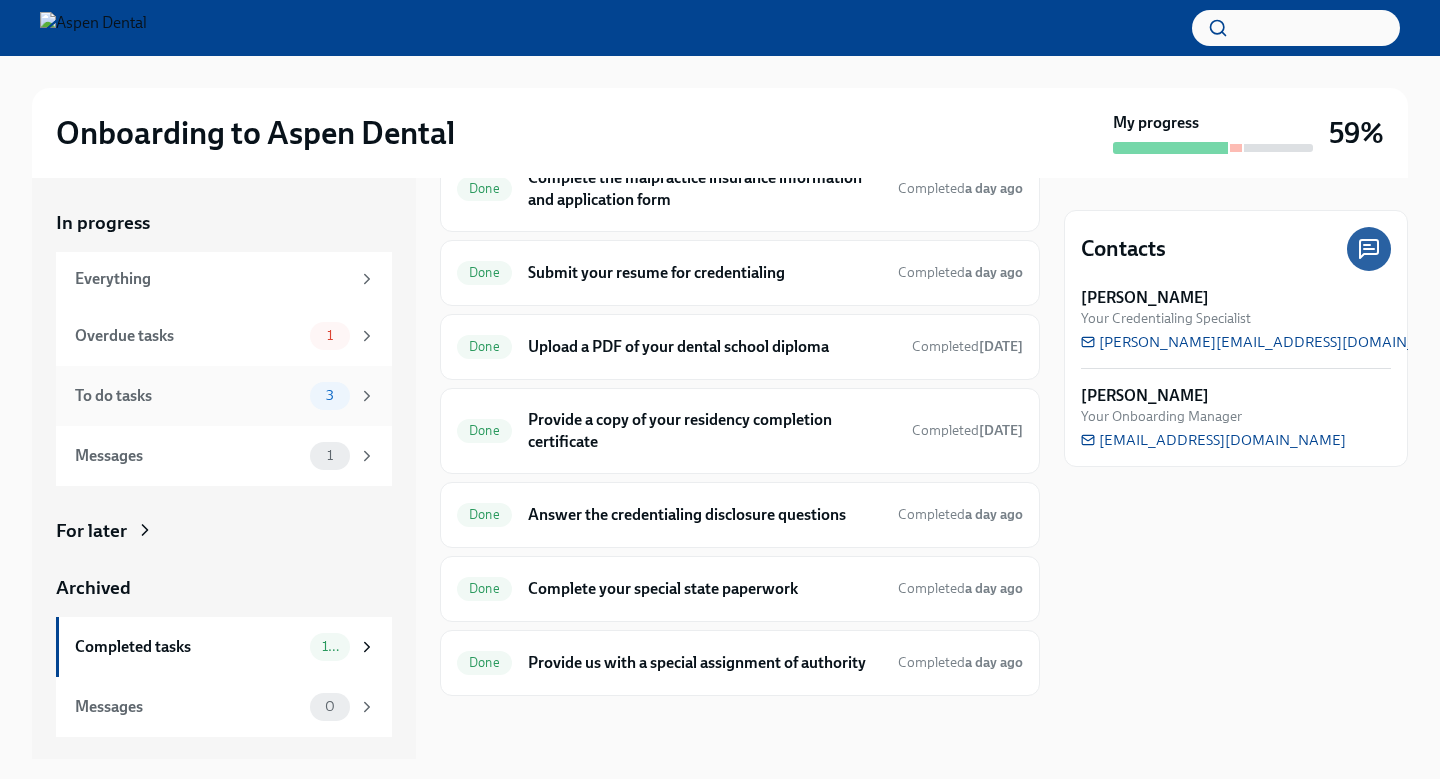 click on "To do tasks" at bounding box center [188, 396] 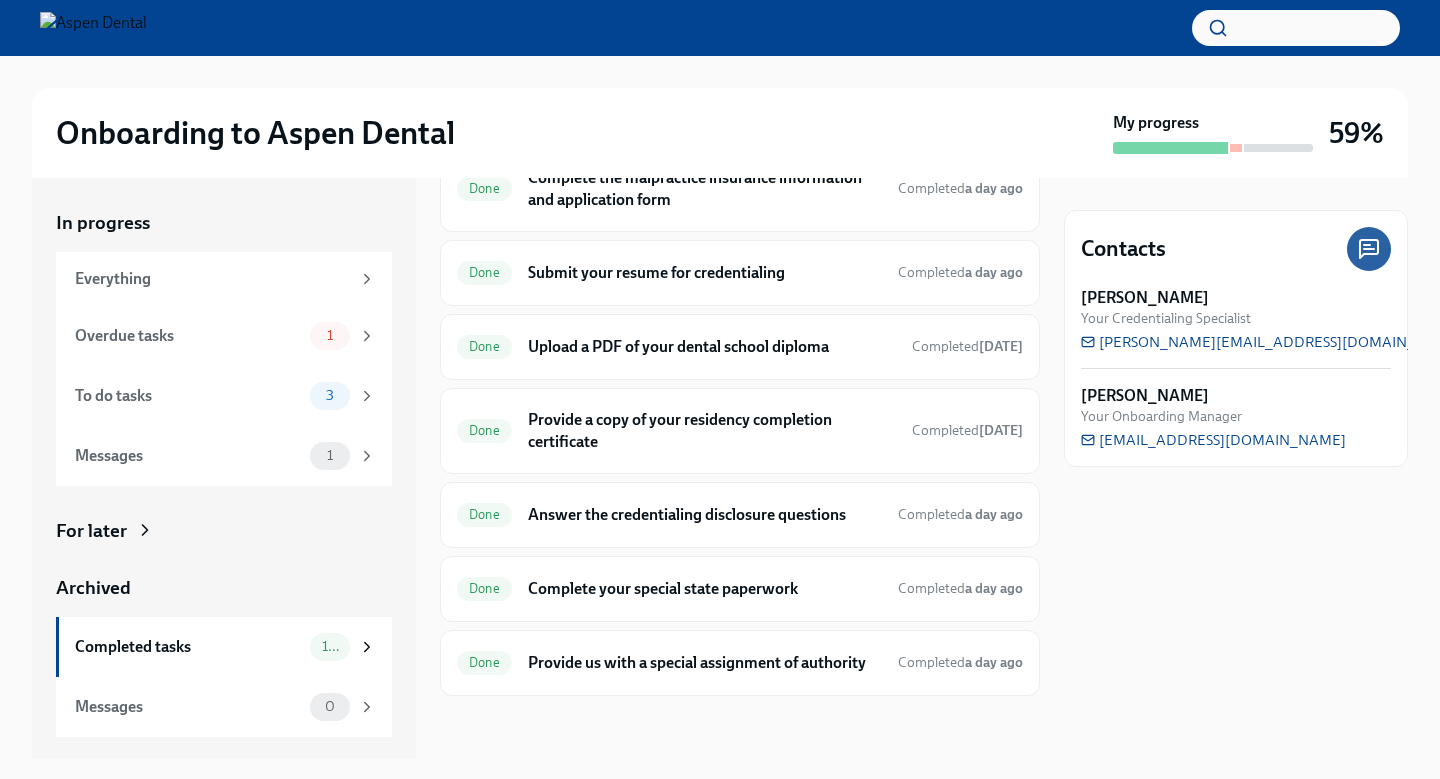 scroll, scrollTop: 0, scrollLeft: 0, axis: both 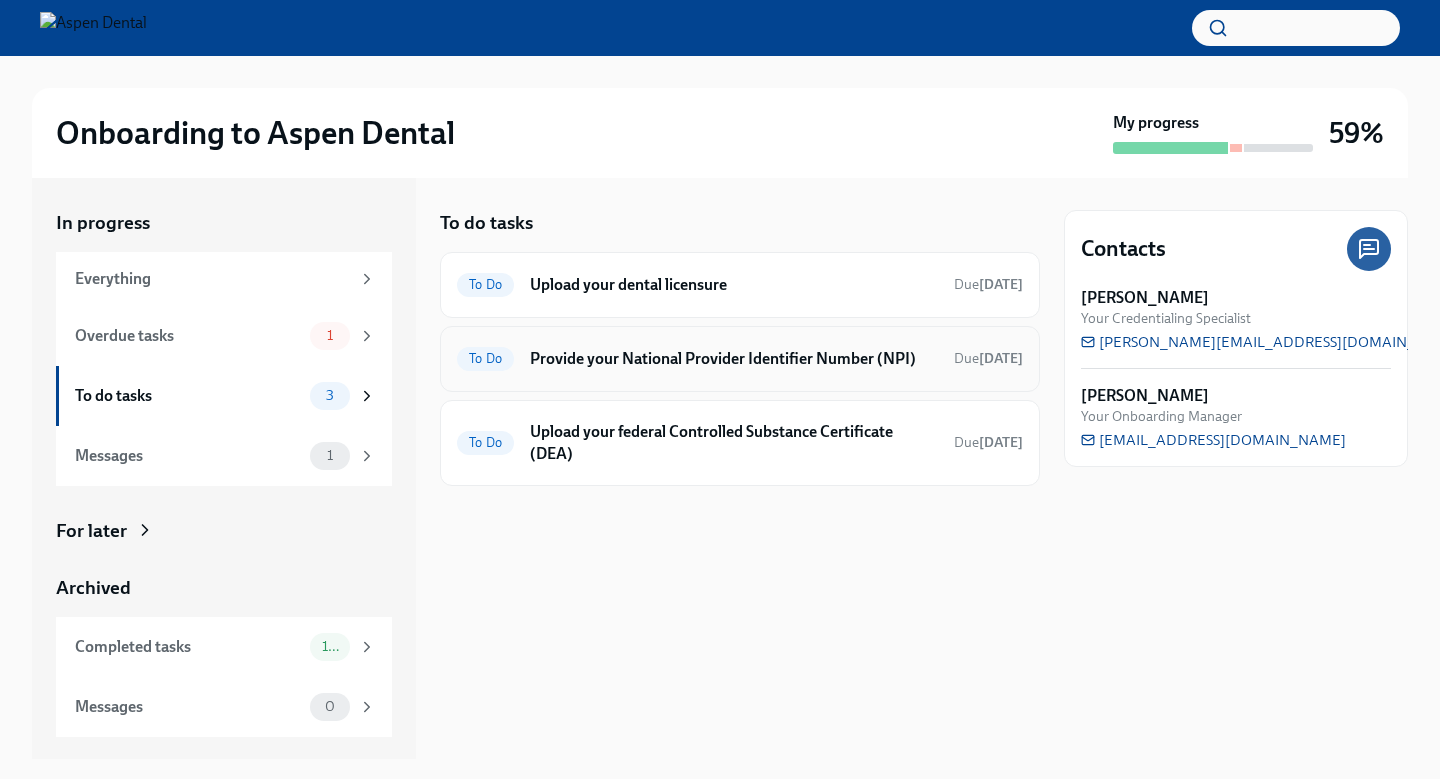 click on "To Do Provide your National Provider Identifier Number (NPI) Due  [DATE]" at bounding box center [740, 359] 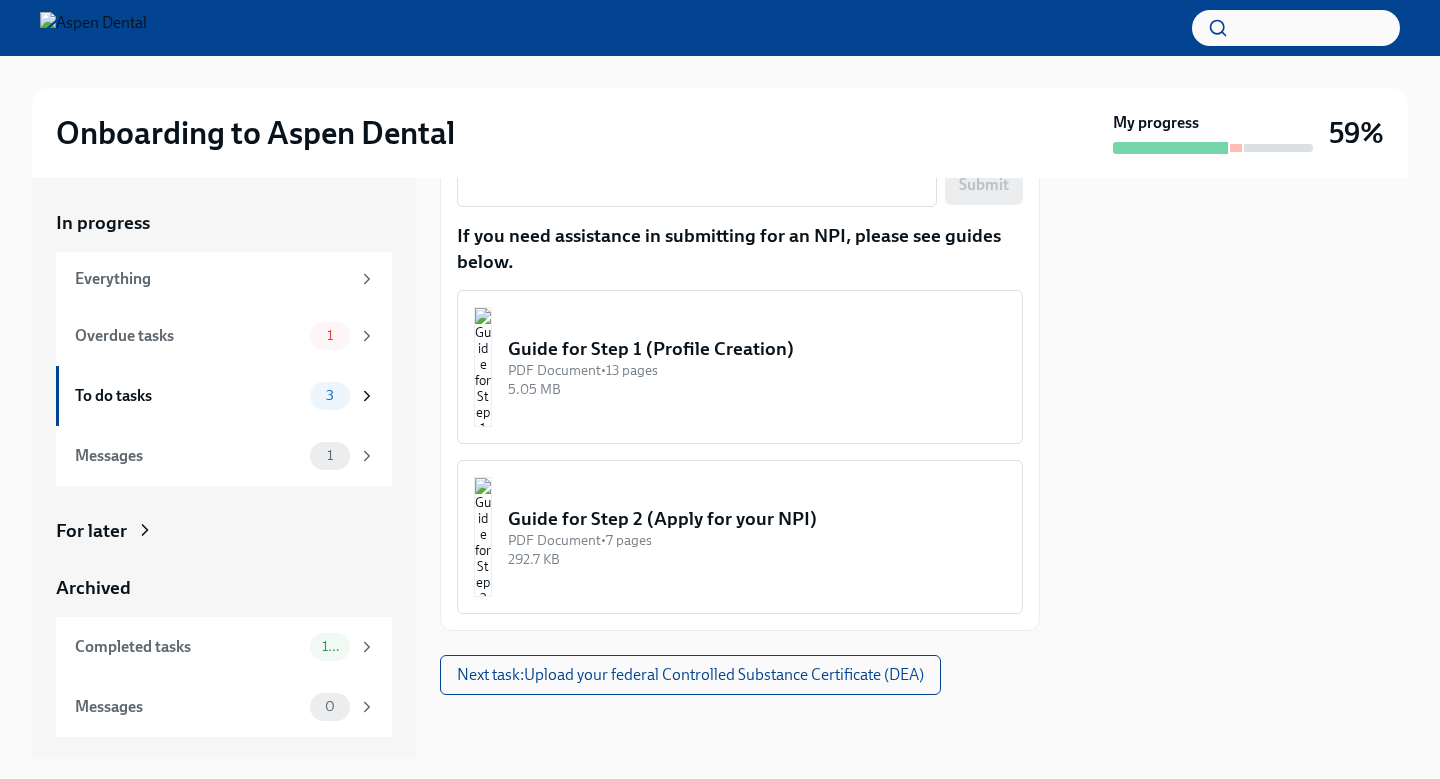 scroll, scrollTop: 354, scrollLeft: 0, axis: vertical 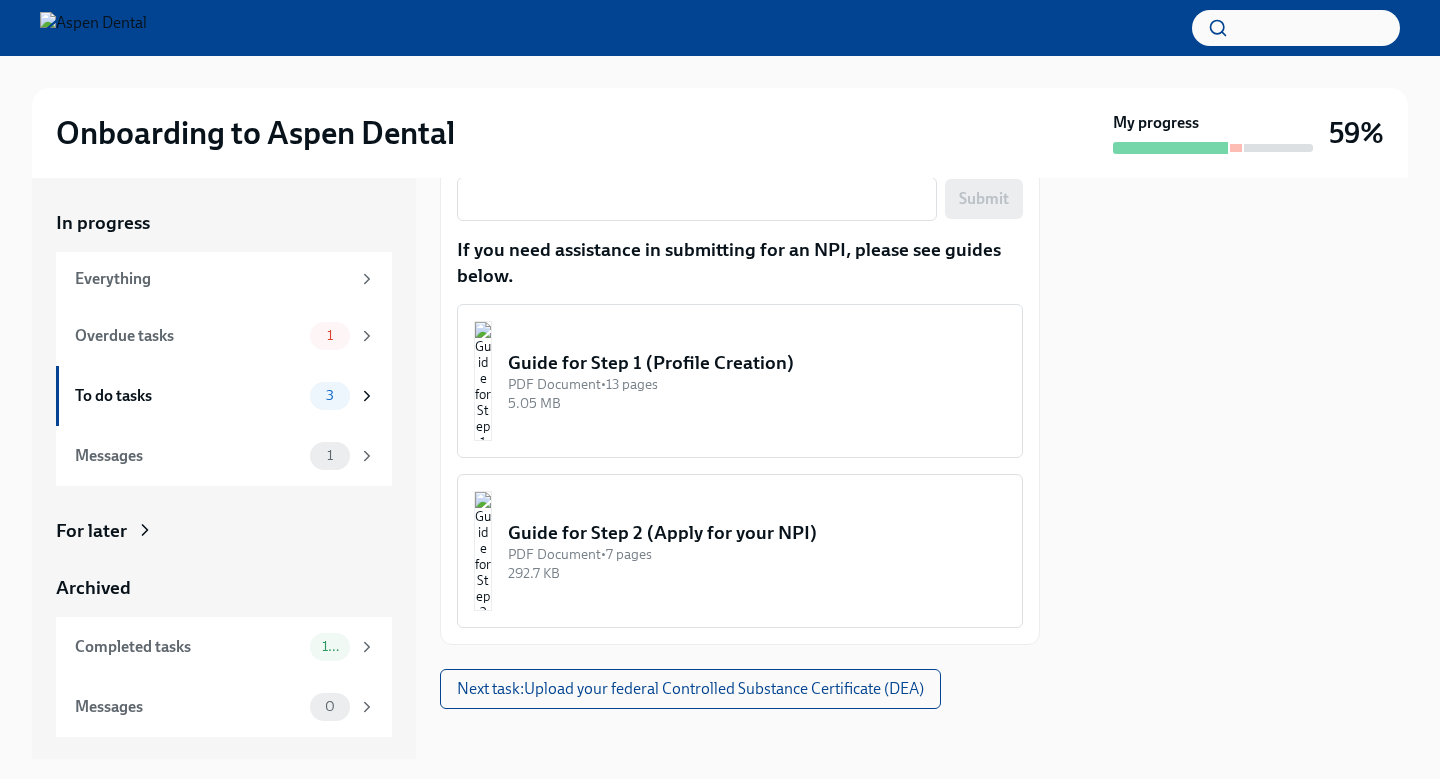 click on "Guide for Step 2 (Apply for your NPI) PDF Document  •  7 pages 292.7 KB" at bounding box center (740, 551) 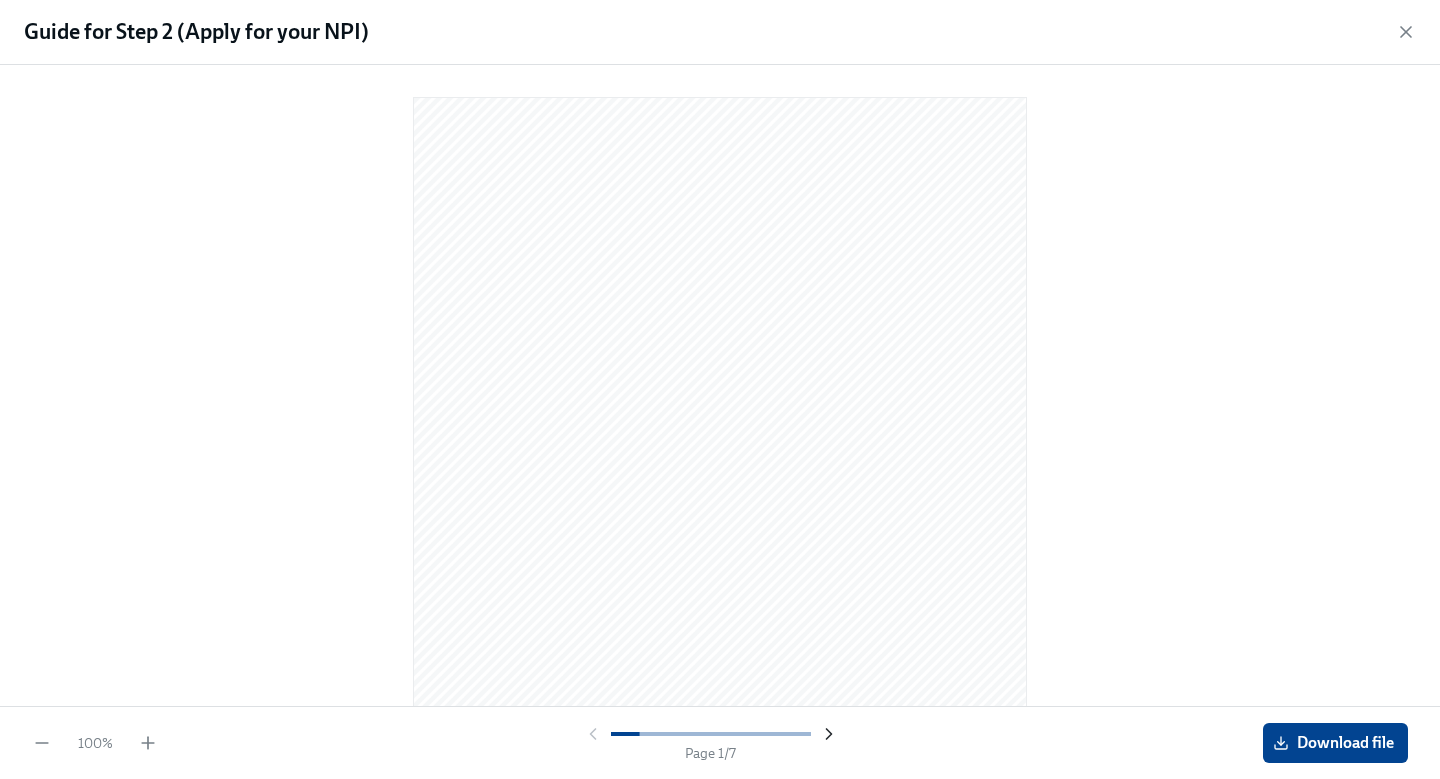 click 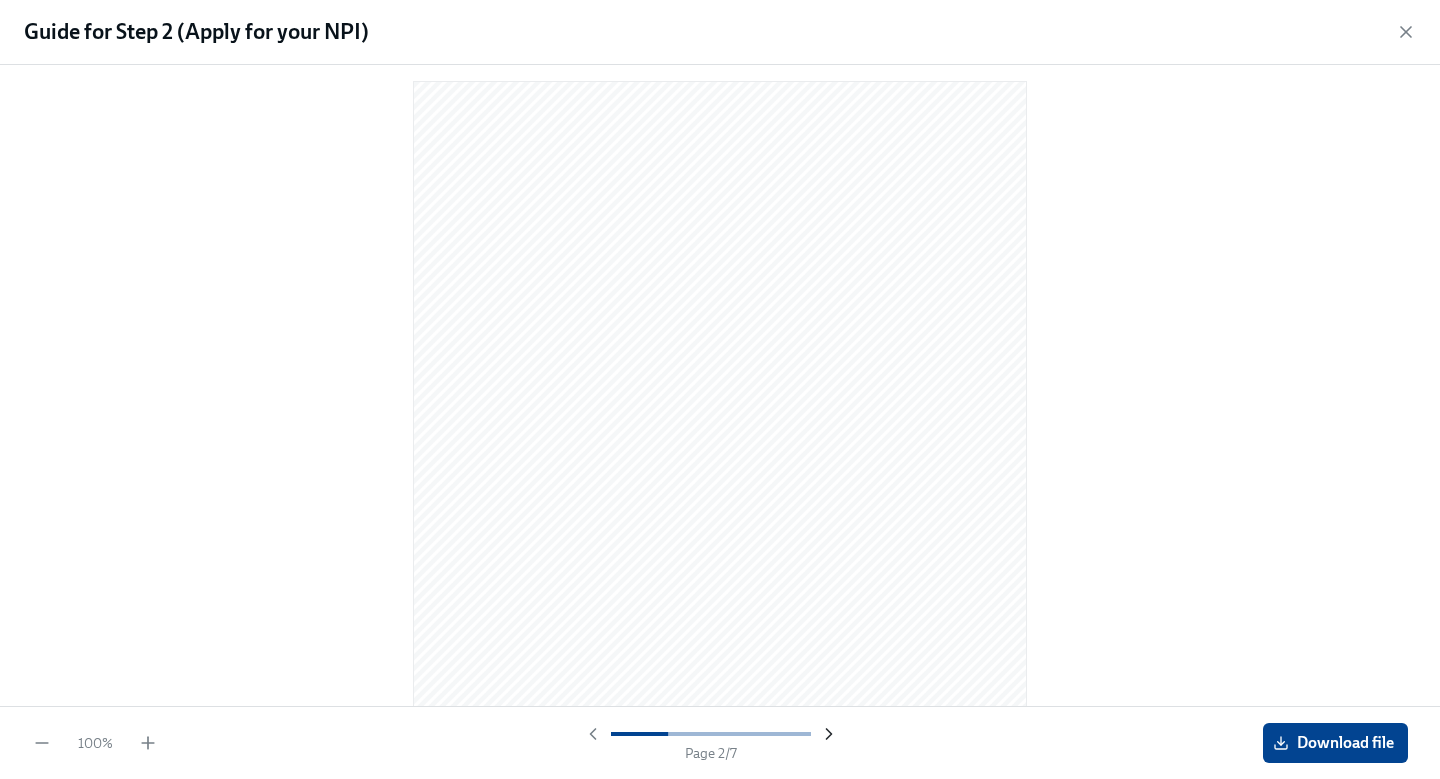 click 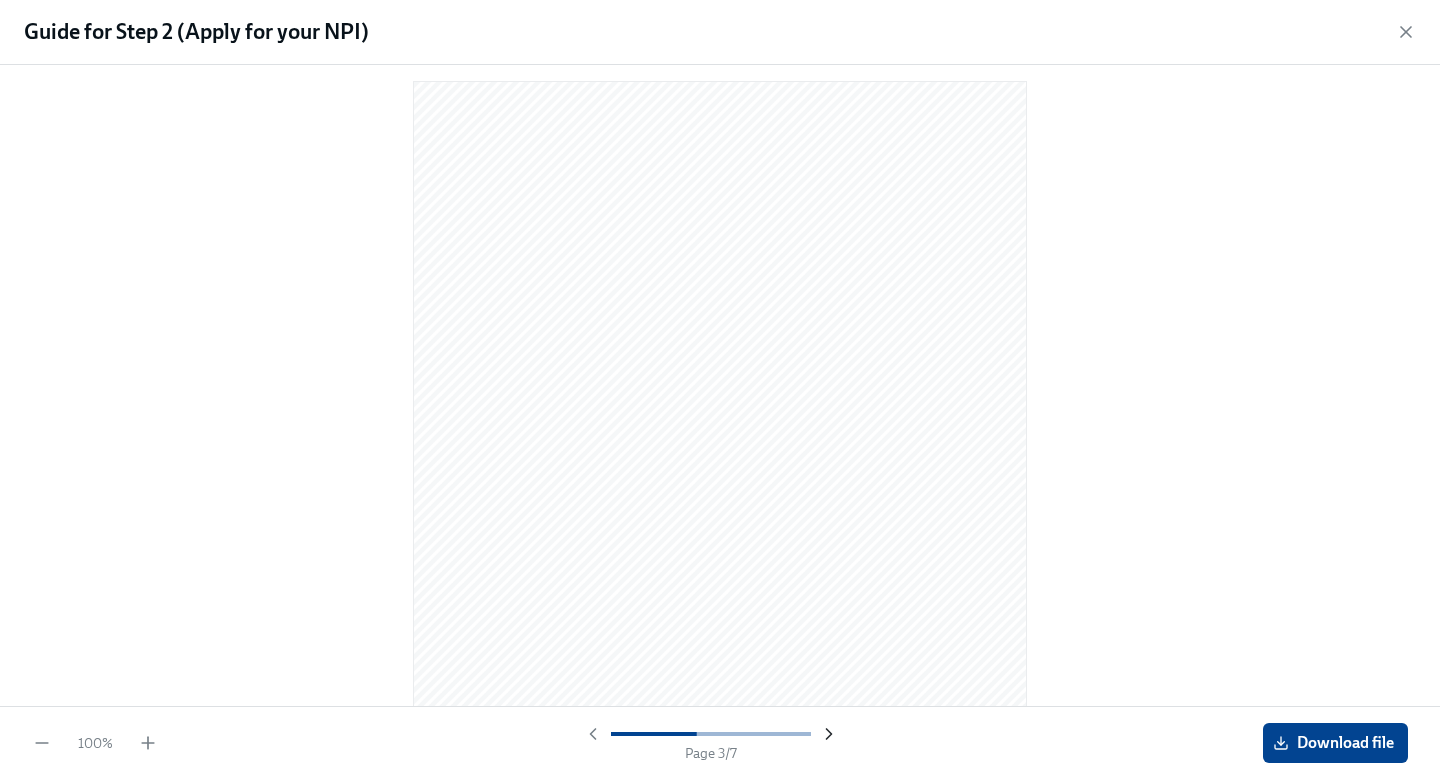 click 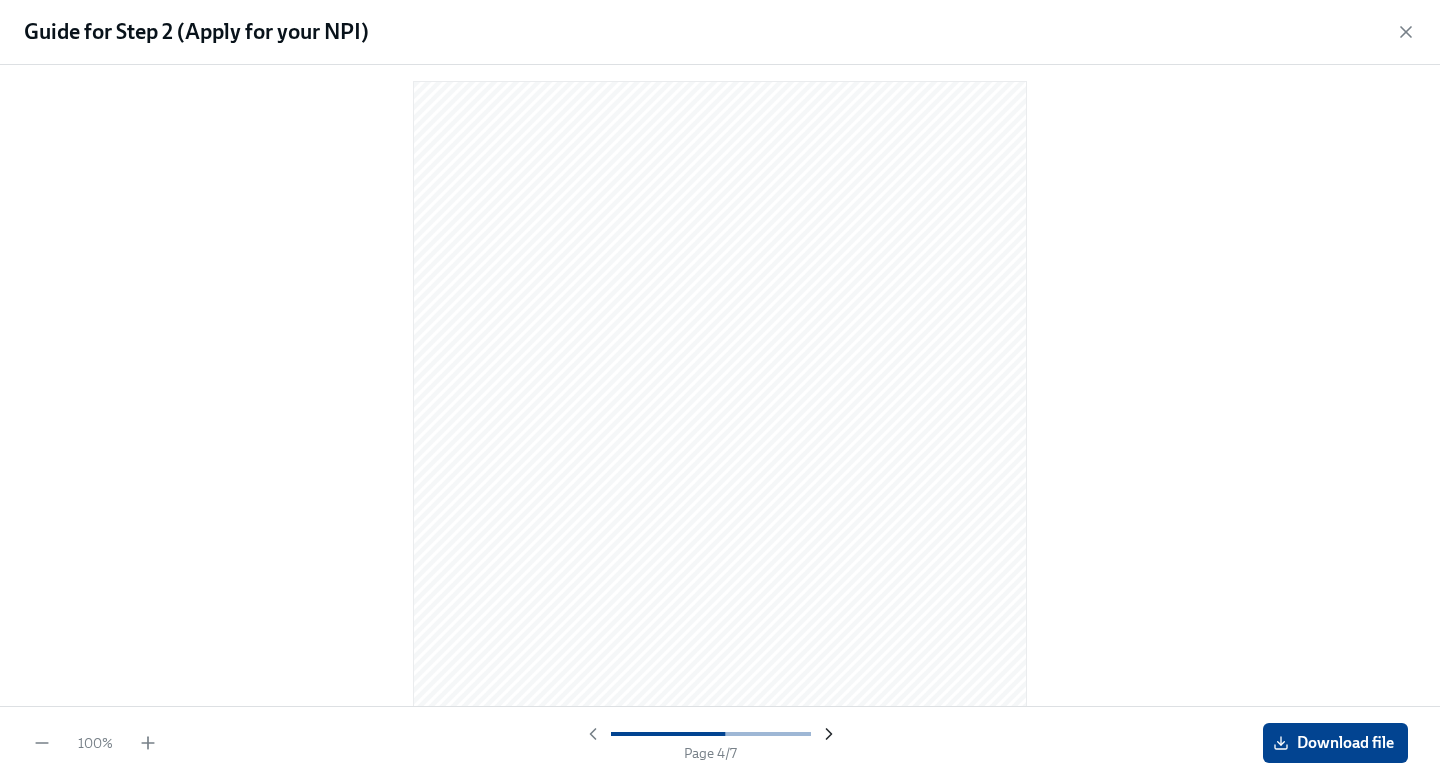 click 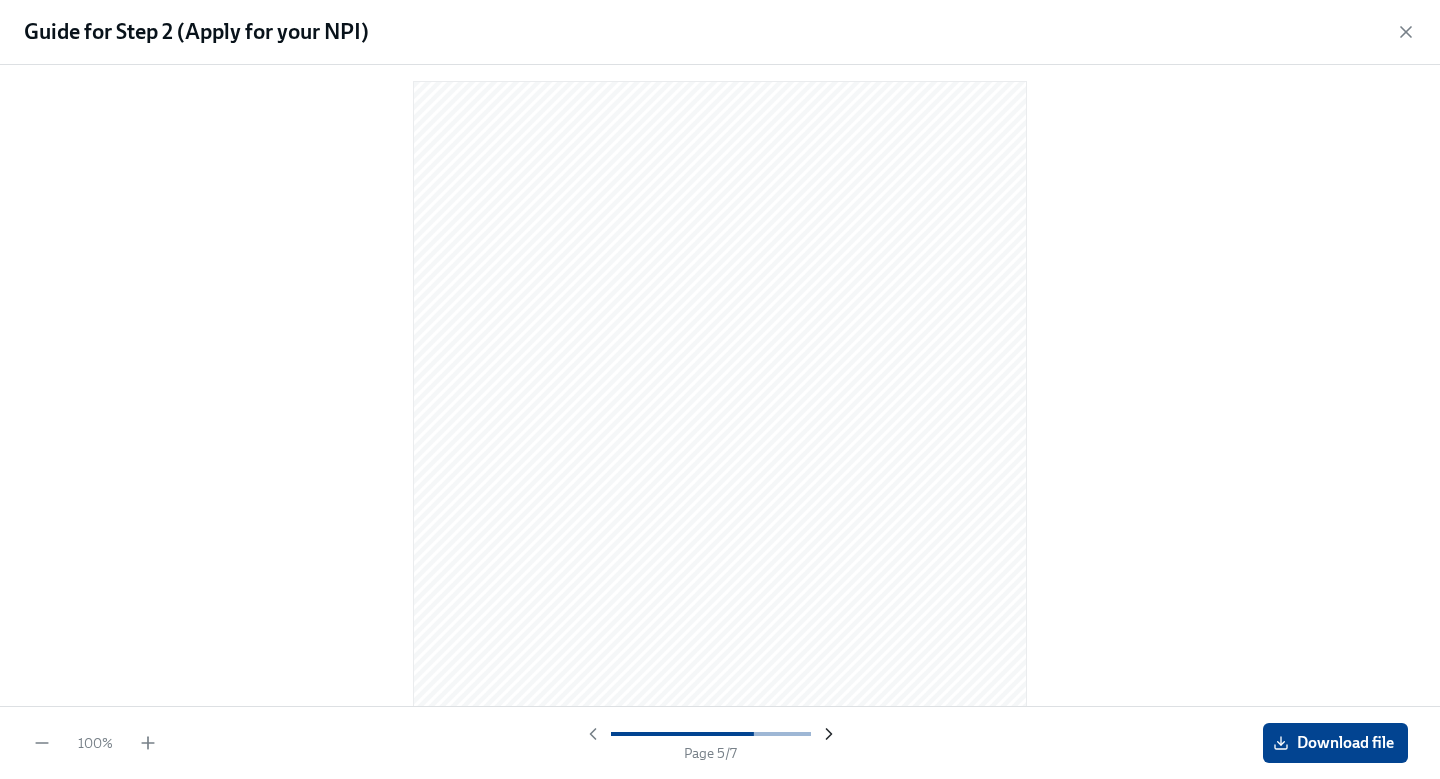 scroll, scrollTop: 2446, scrollLeft: 0, axis: vertical 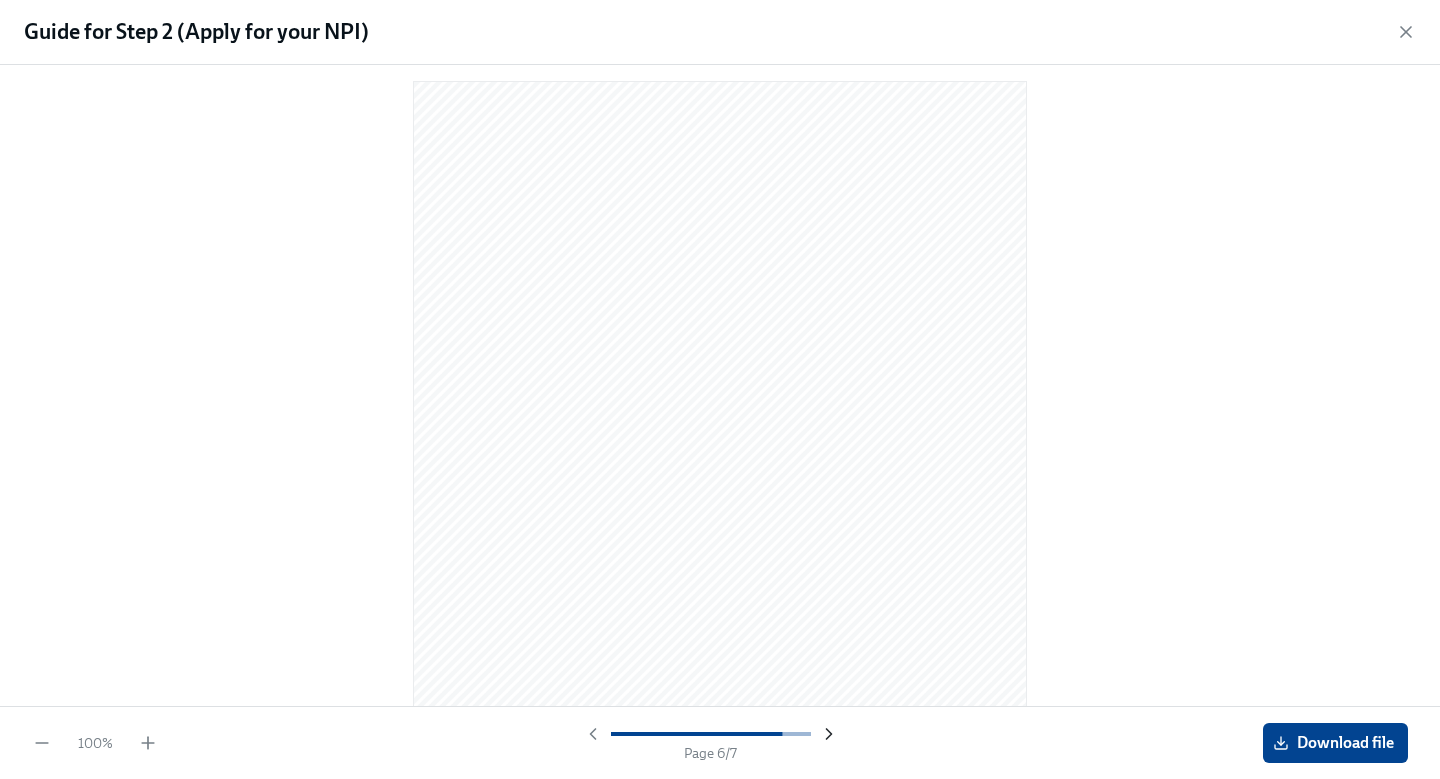 click 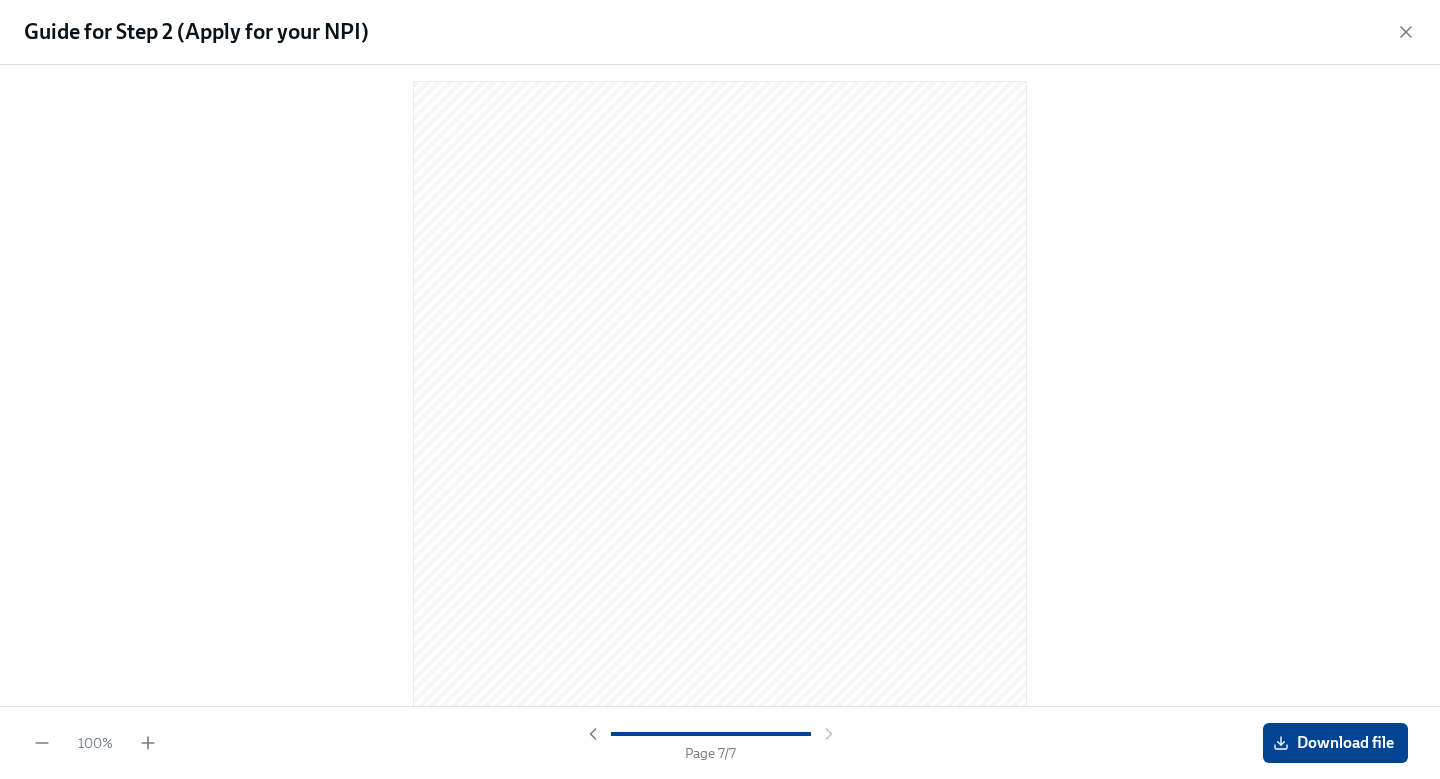 click at bounding box center [711, 734] 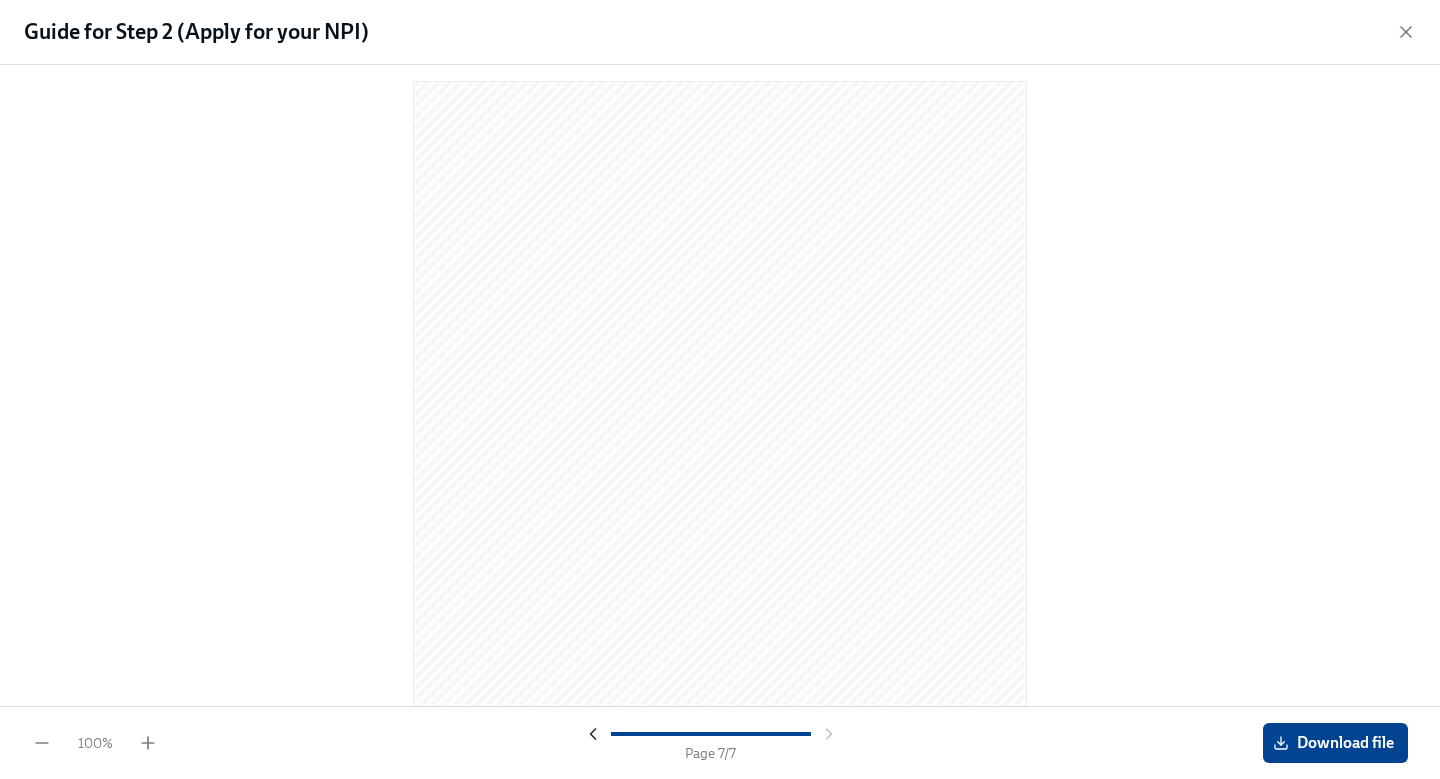 click 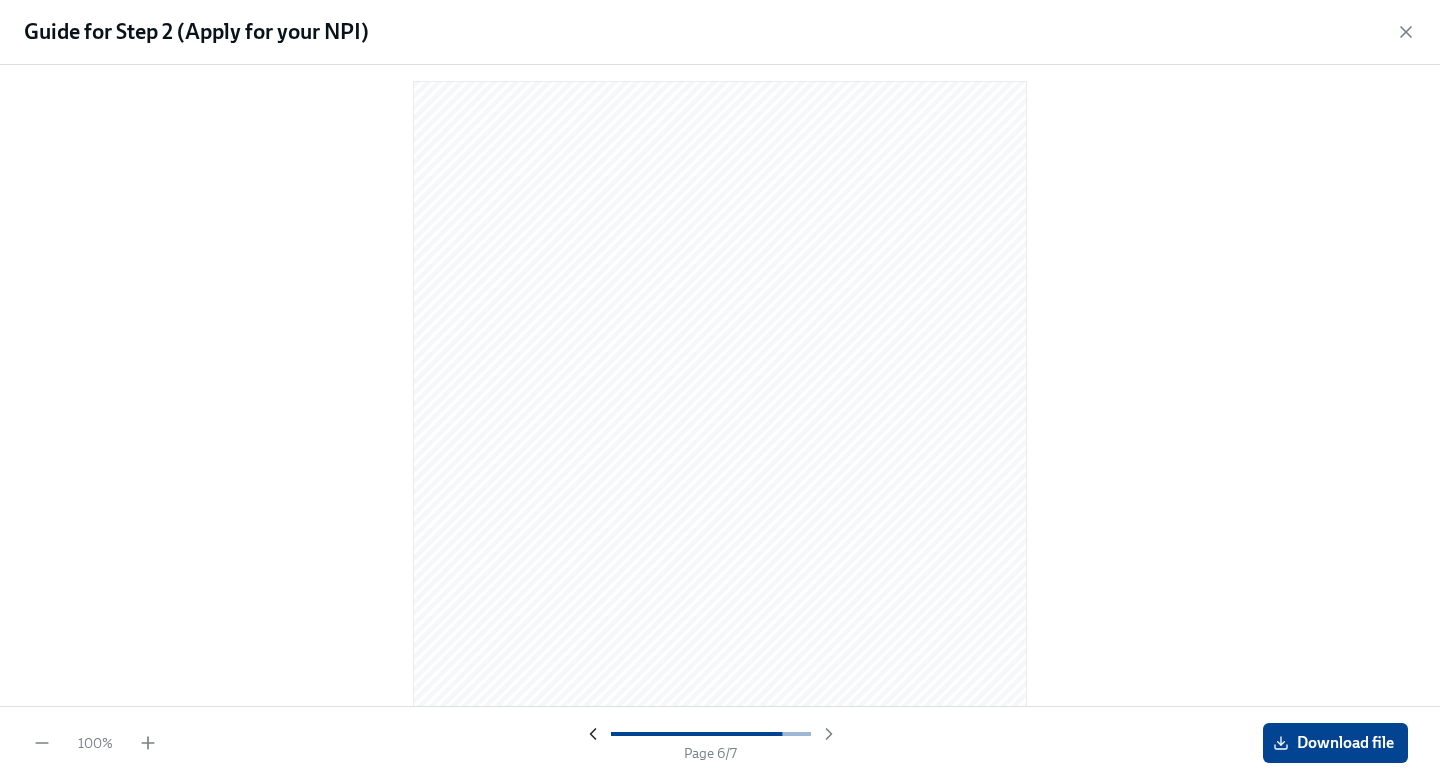 click 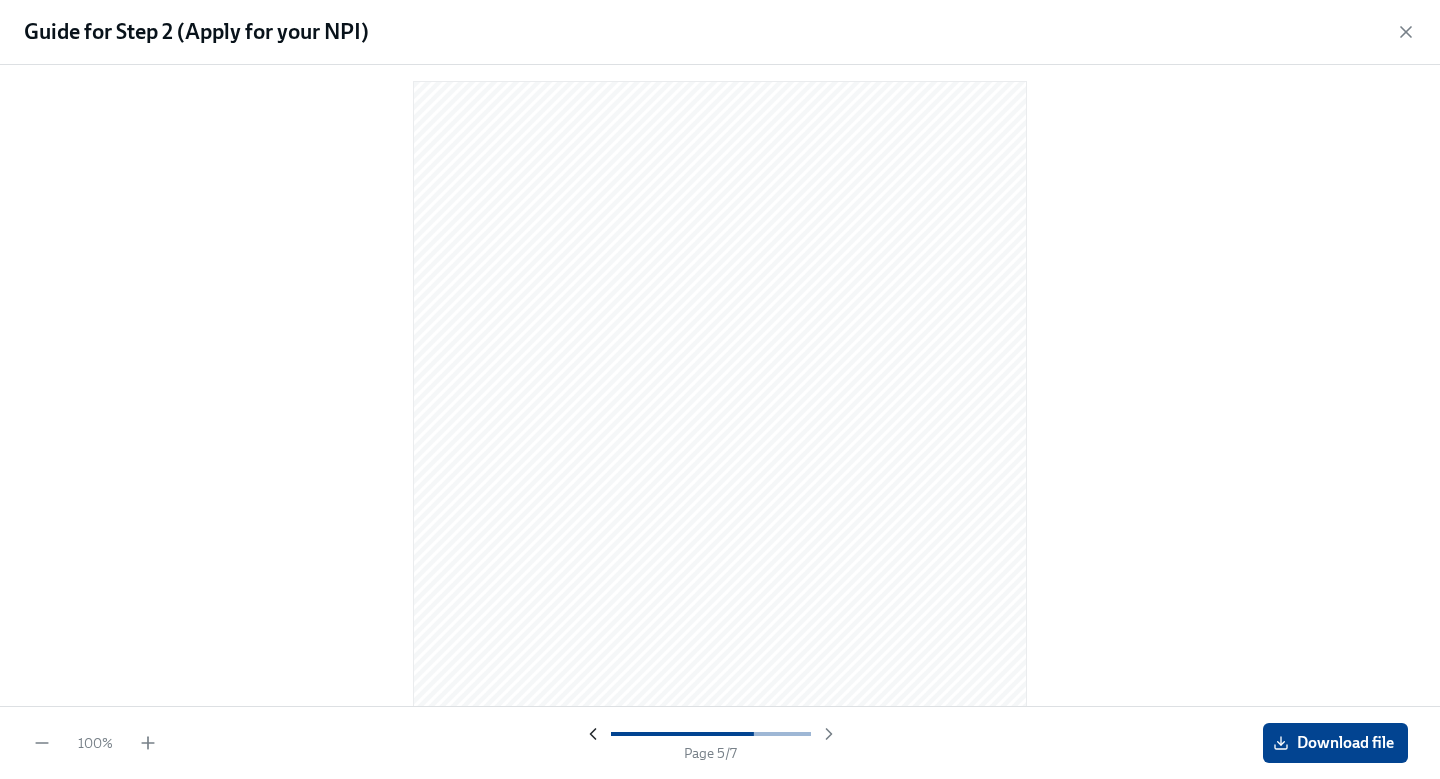 click 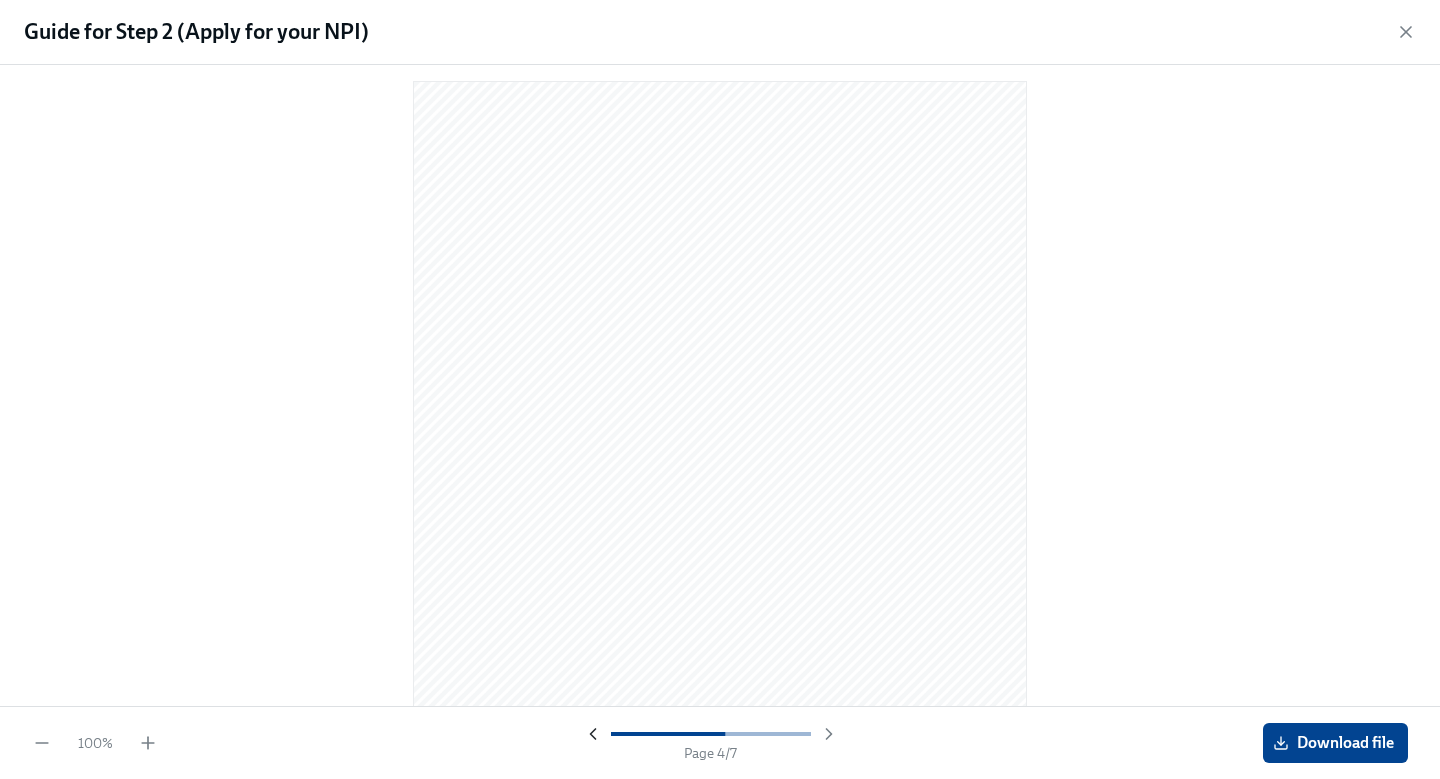 click 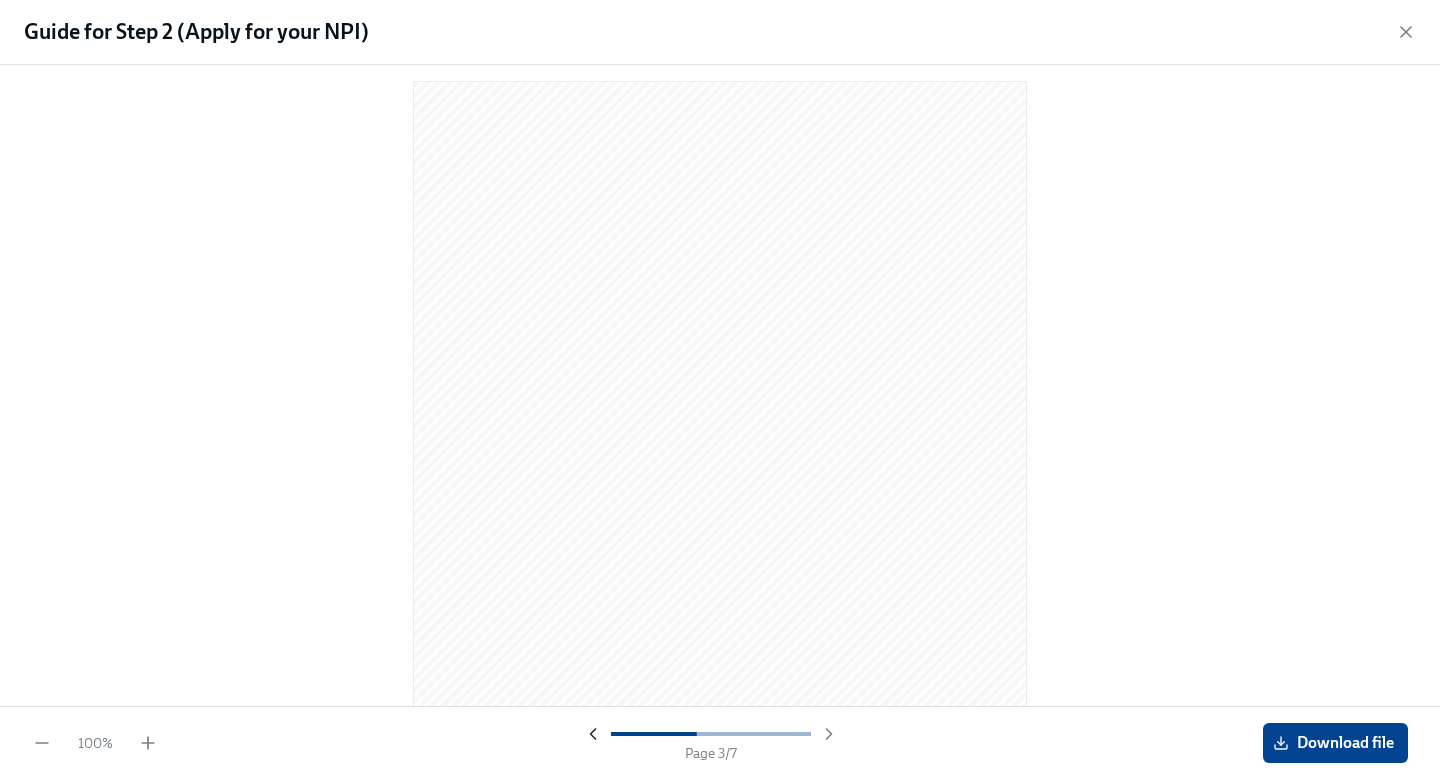 click 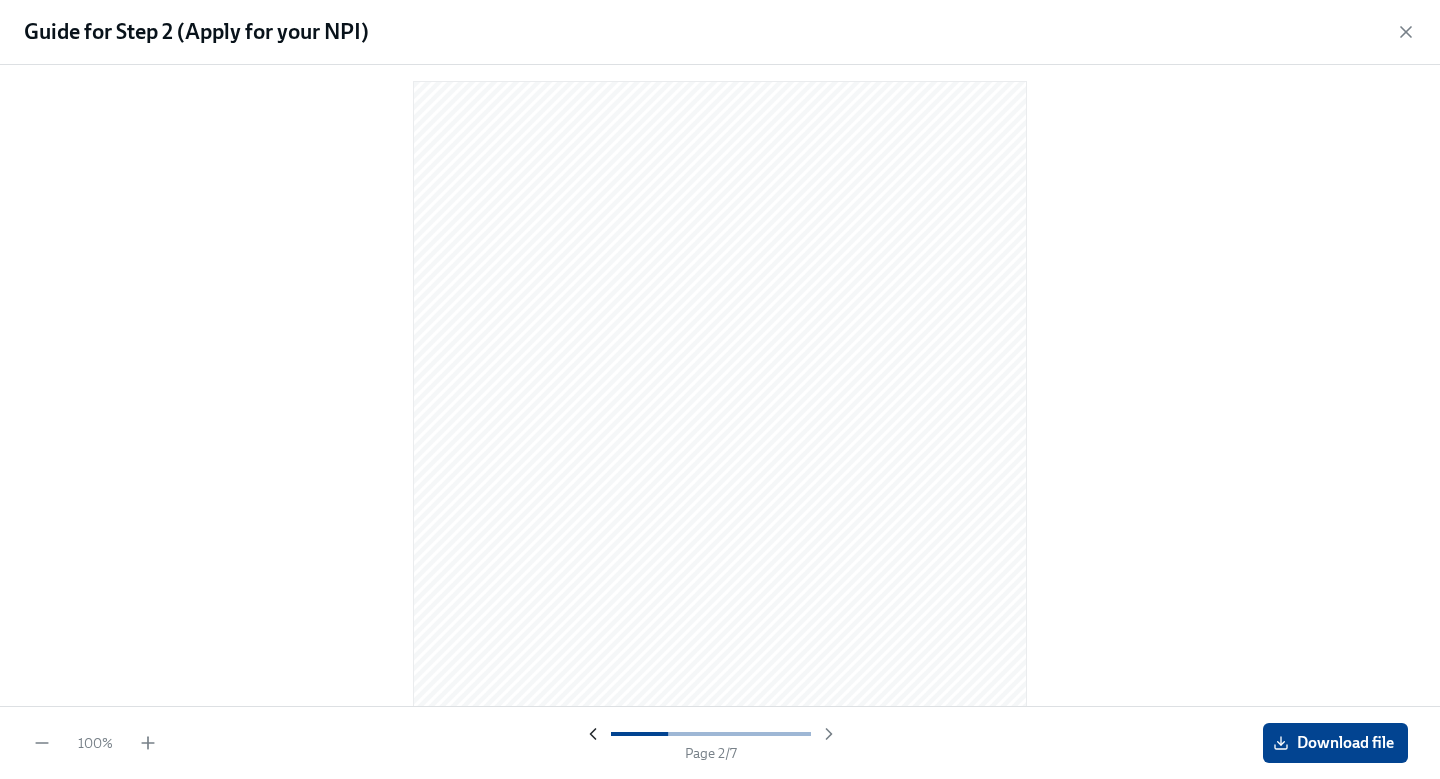 click 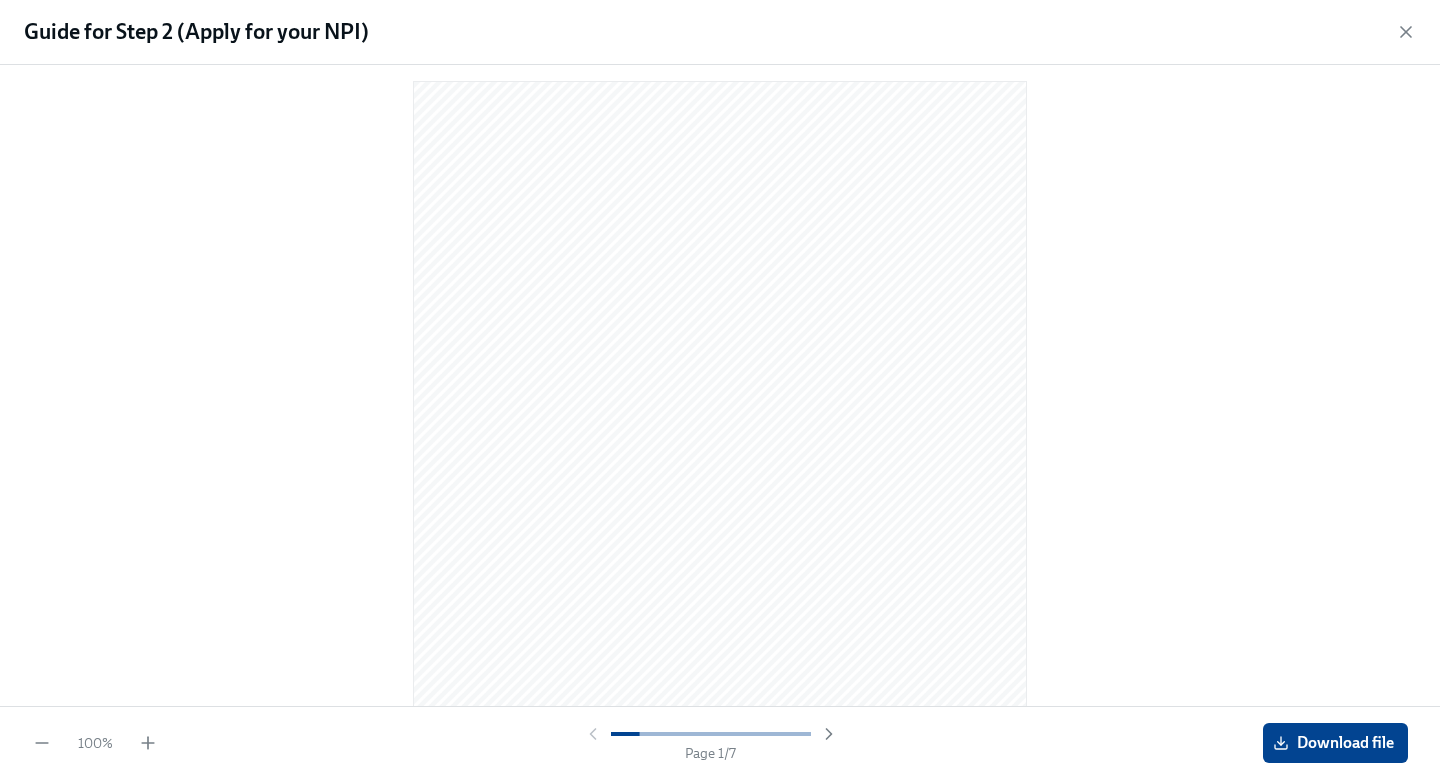 scroll, scrollTop: 826, scrollLeft: 0, axis: vertical 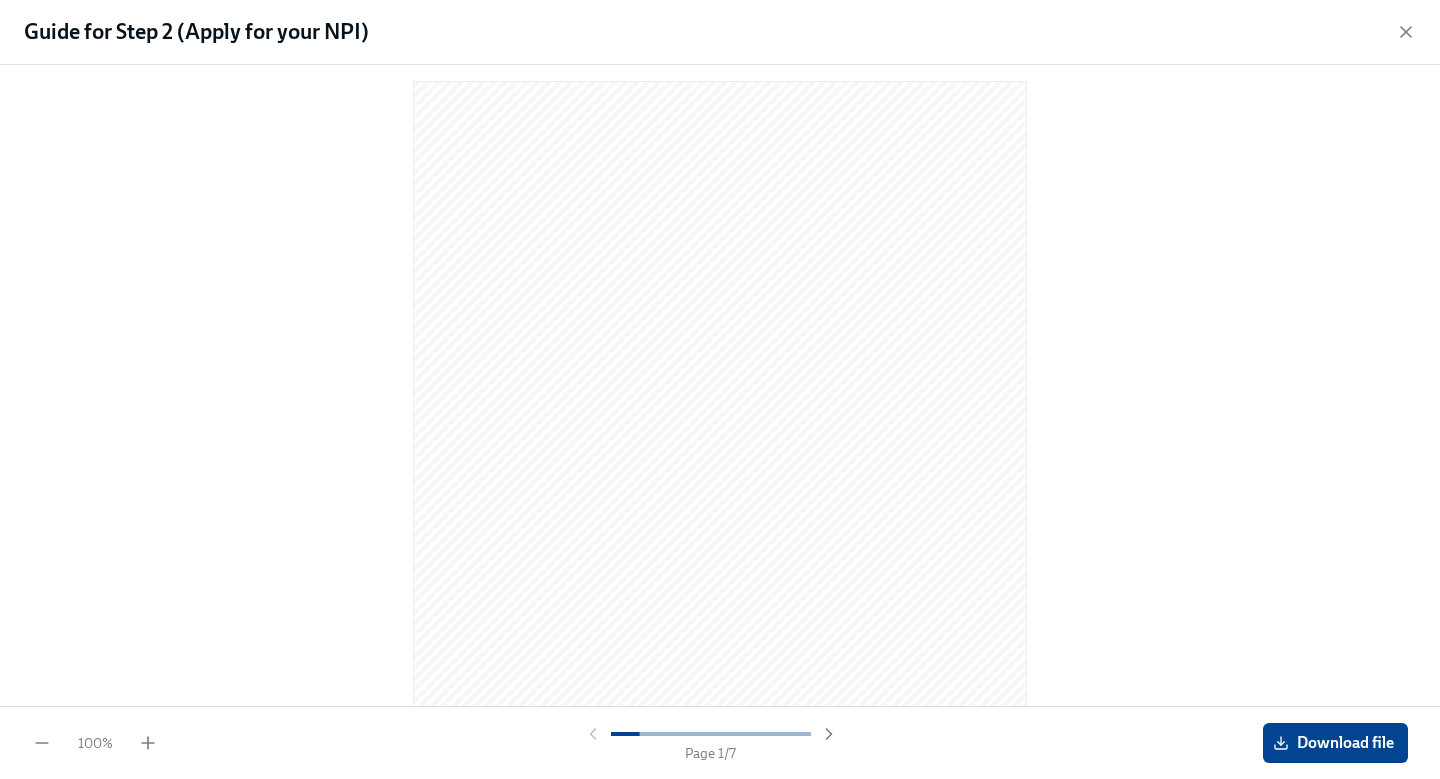 click at bounding box center (711, 734) 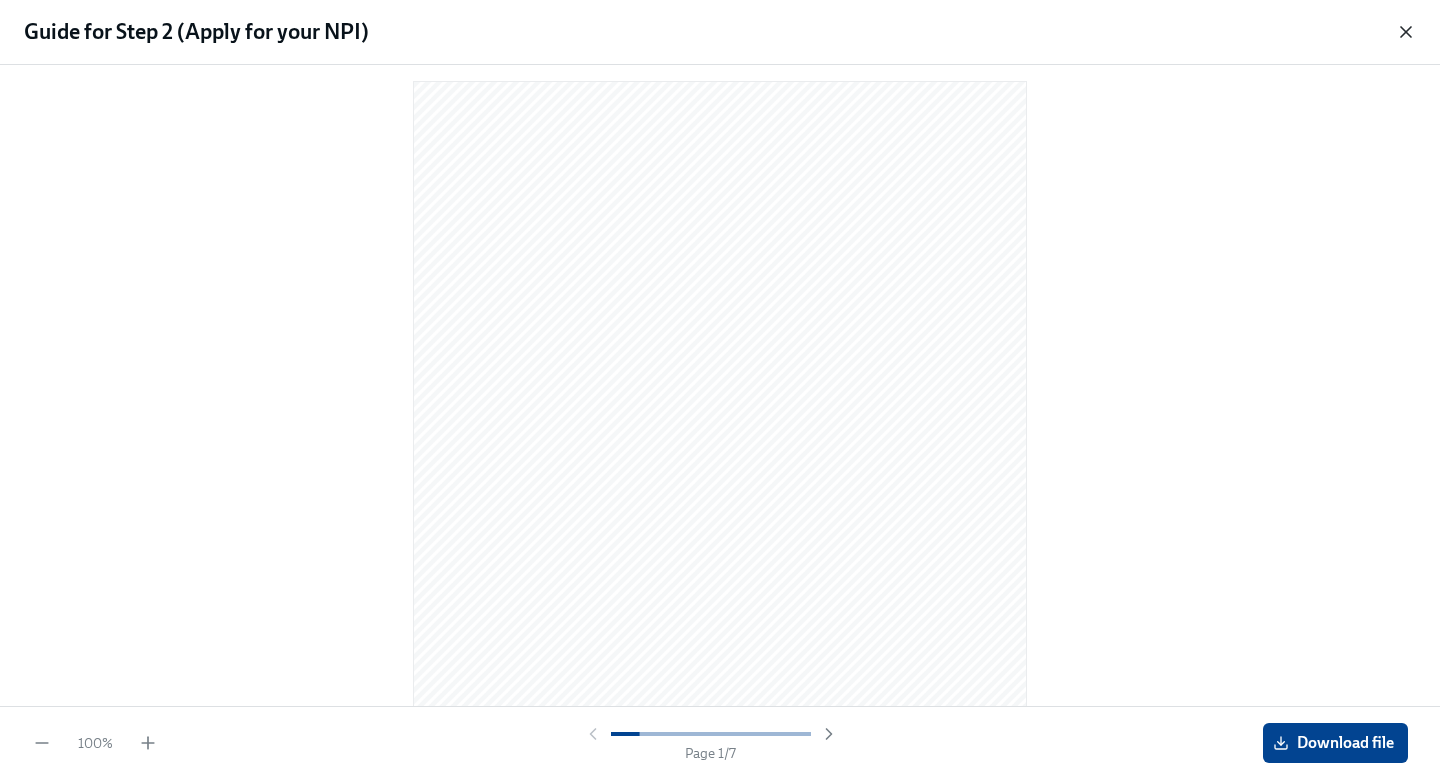 click 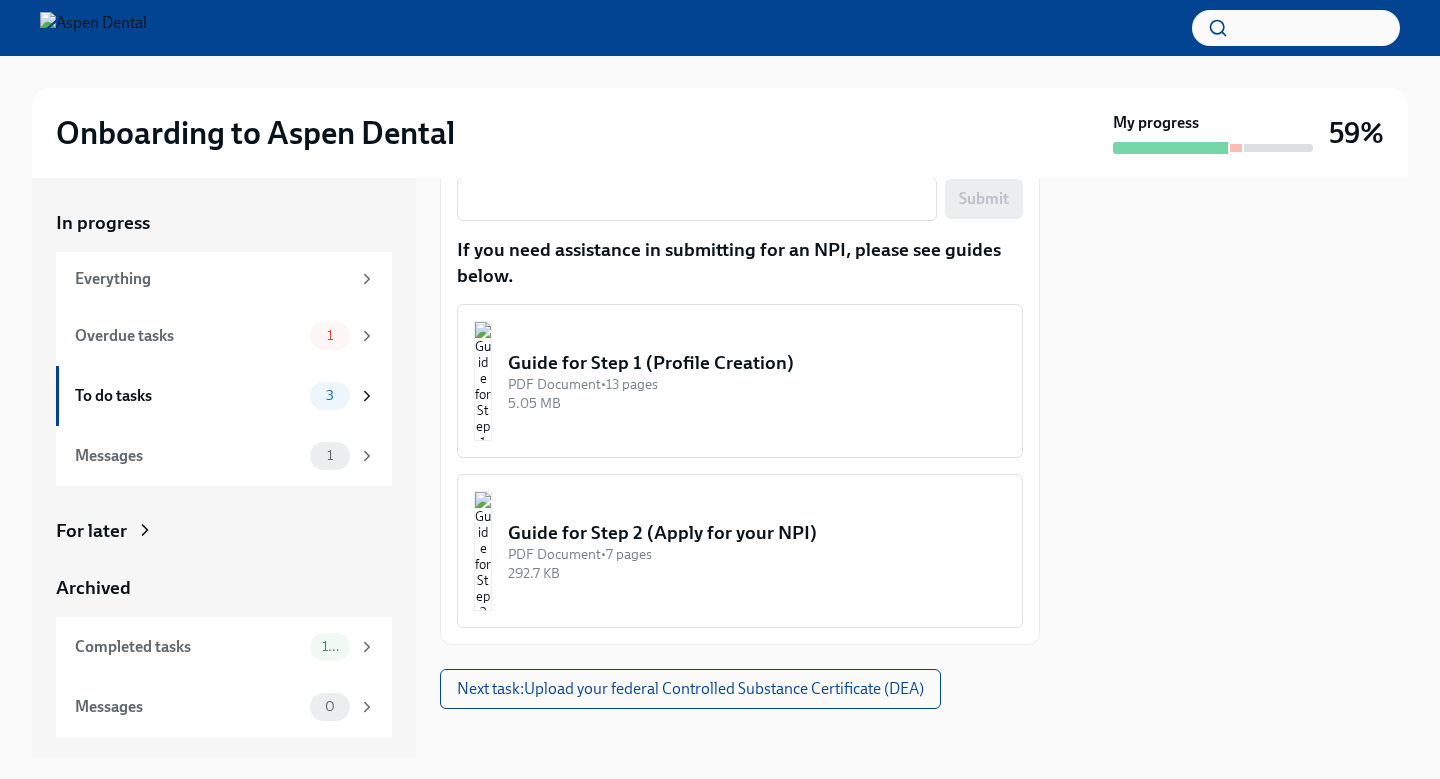 click on "PDF Document  •  13 pages" at bounding box center (757, 384) 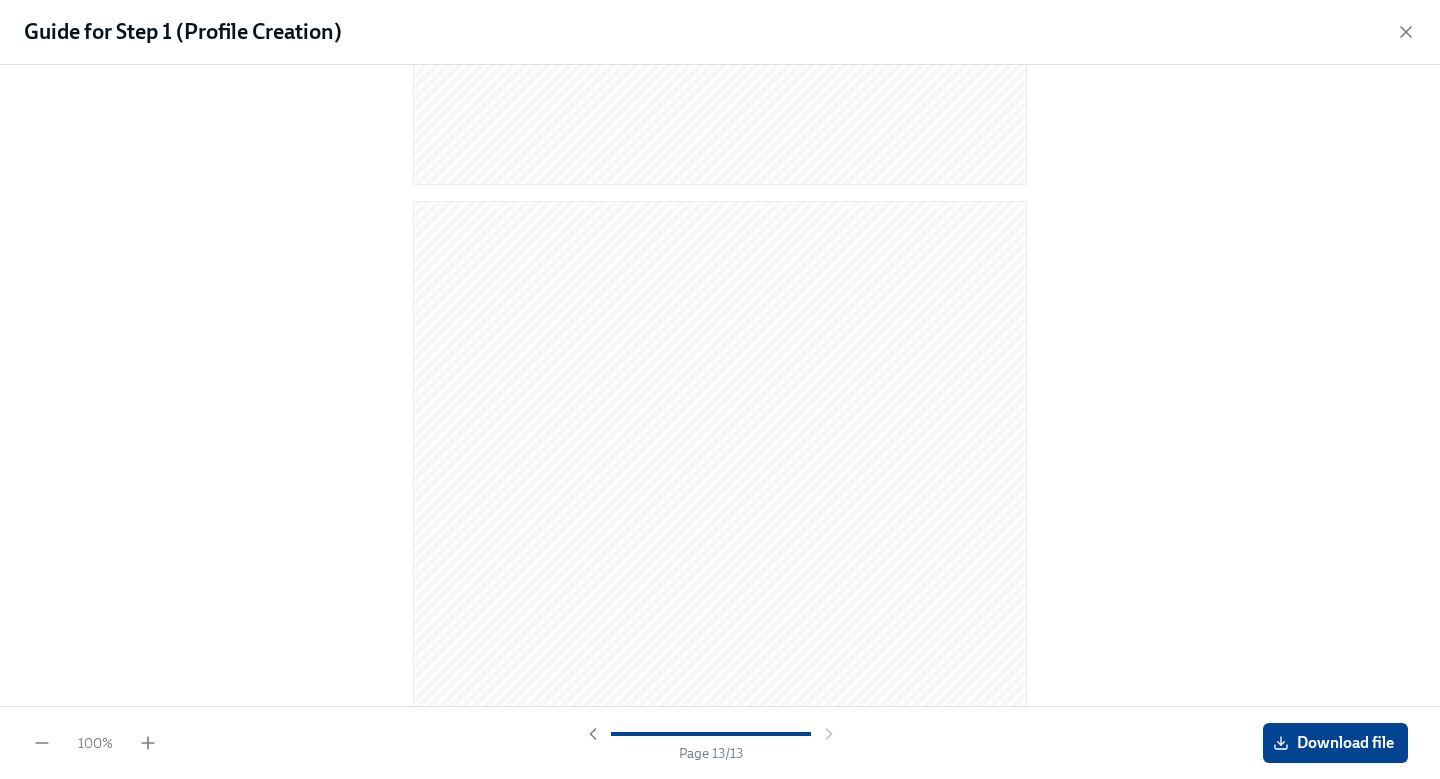 scroll, scrollTop: 9905, scrollLeft: 0, axis: vertical 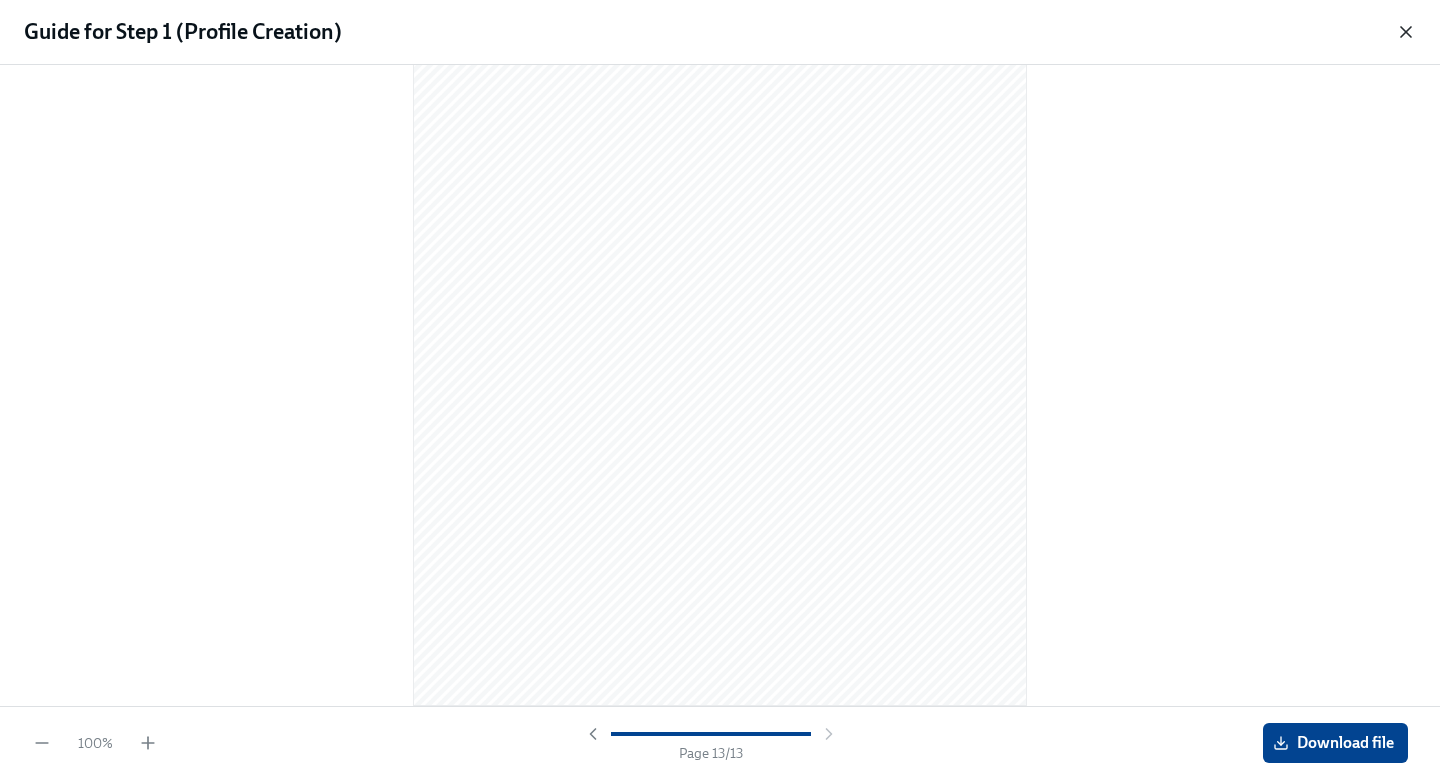 click 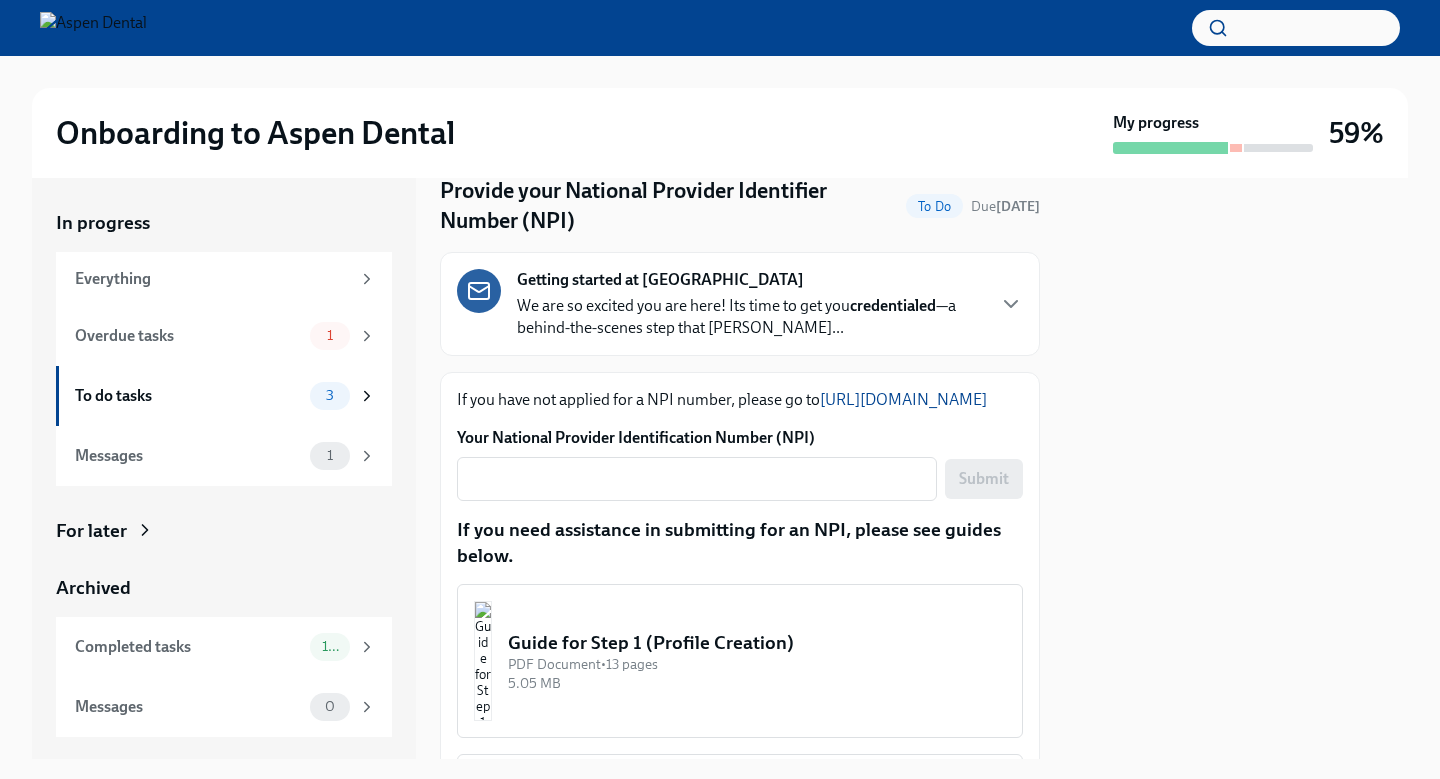 scroll, scrollTop: 0, scrollLeft: 0, axis: both 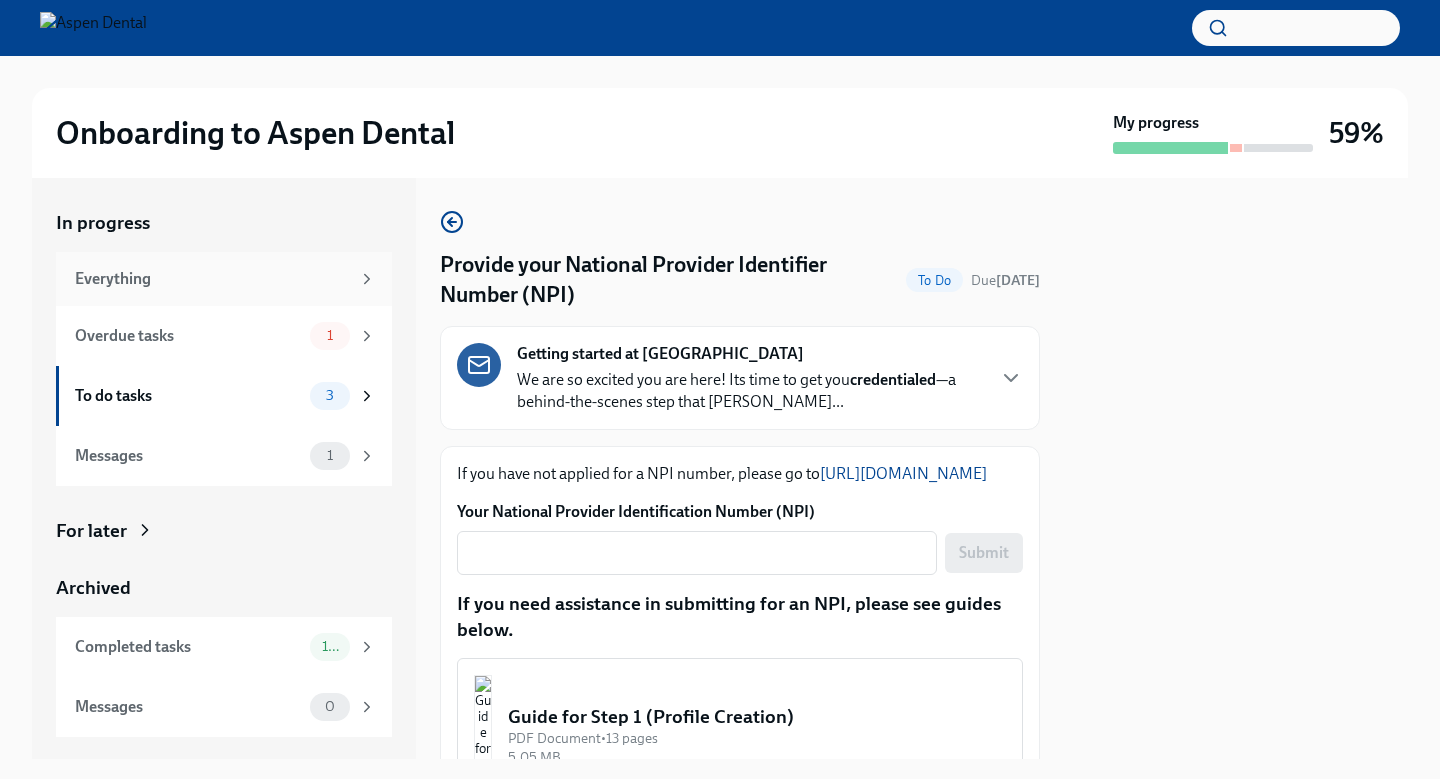 click on "Everything" at bounding box center (212, 279) 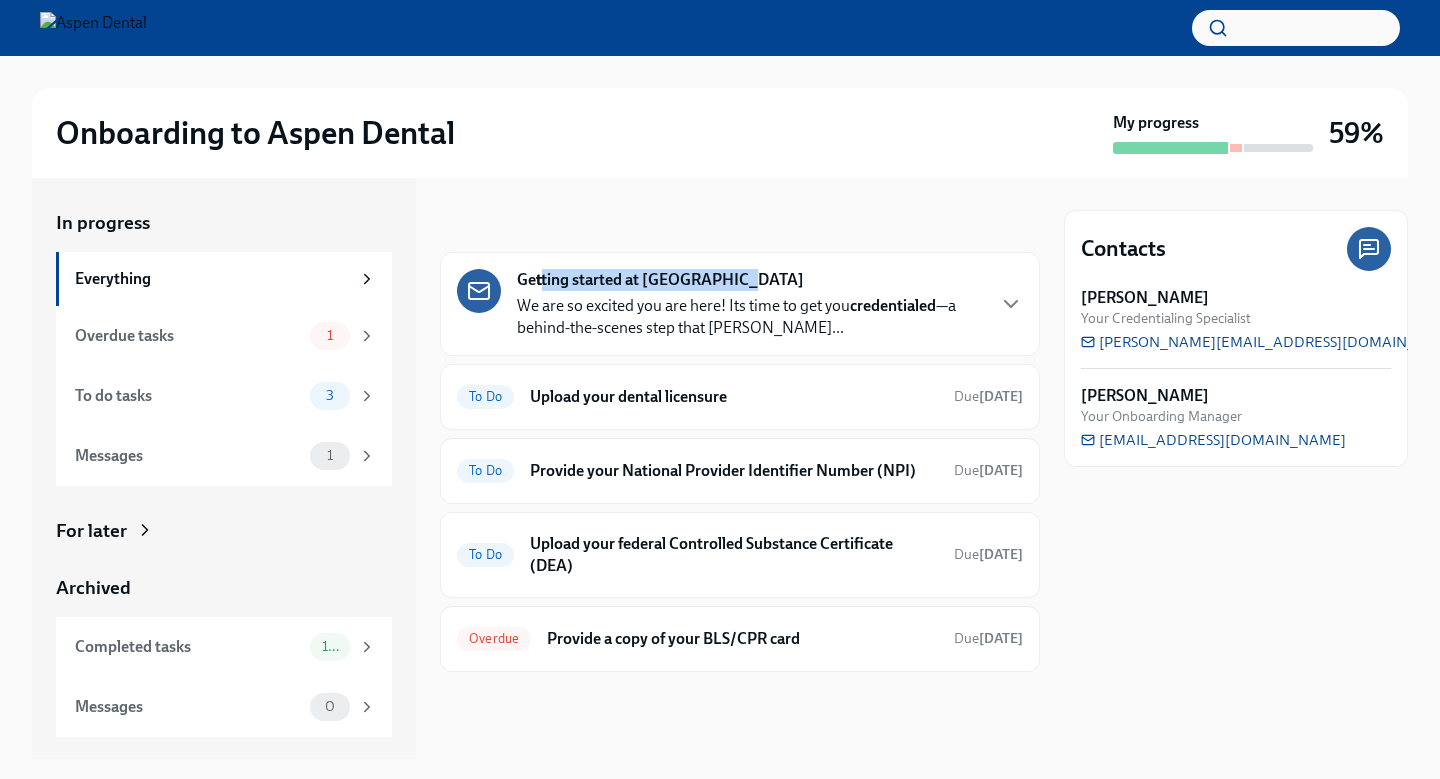 click on "Getting started at Aspen Dental We are so excited you are here! Its time to get you  credentialed —a behind-the-scenes step that confi..." at bounding box center [750, 304] 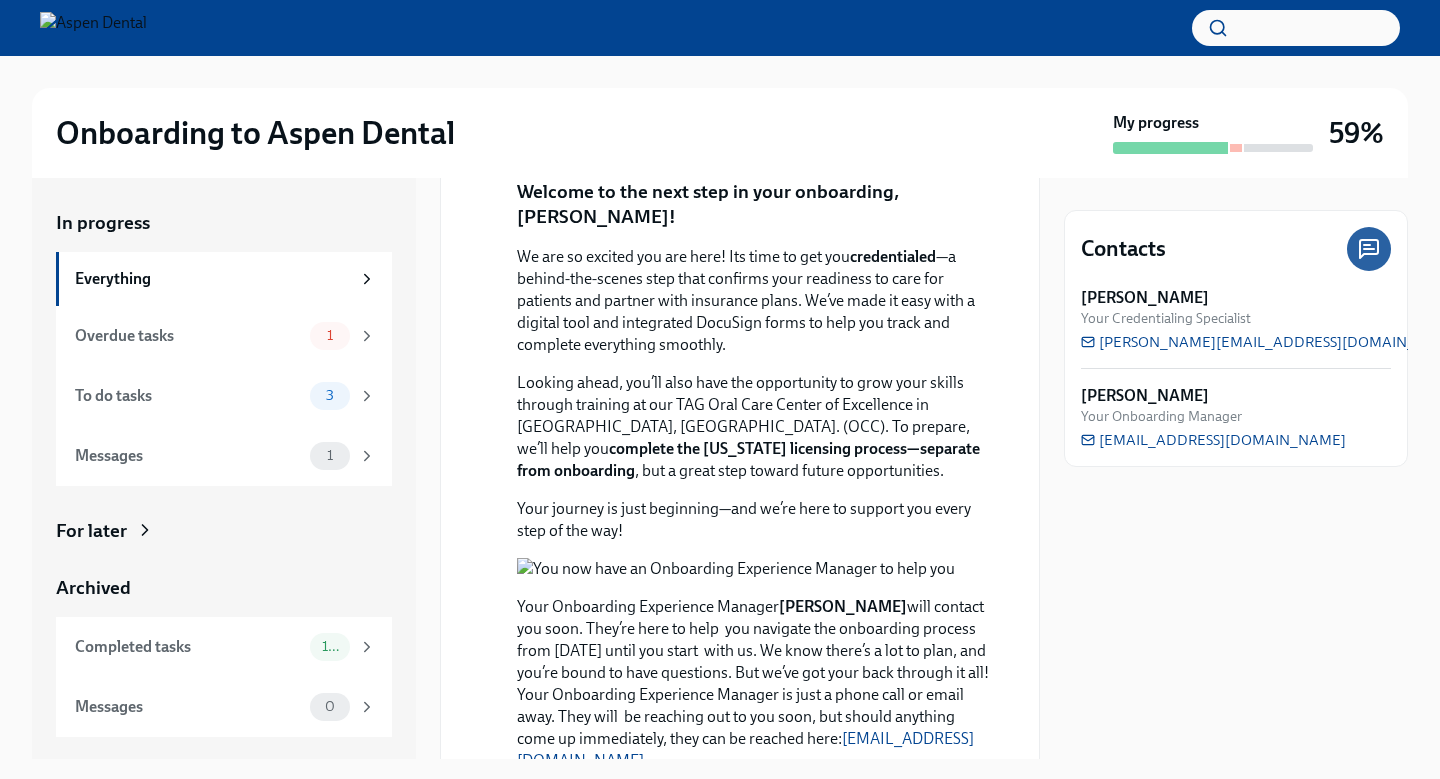 scroll, scrollTop: 0, scrollLeft: 0, axis: both 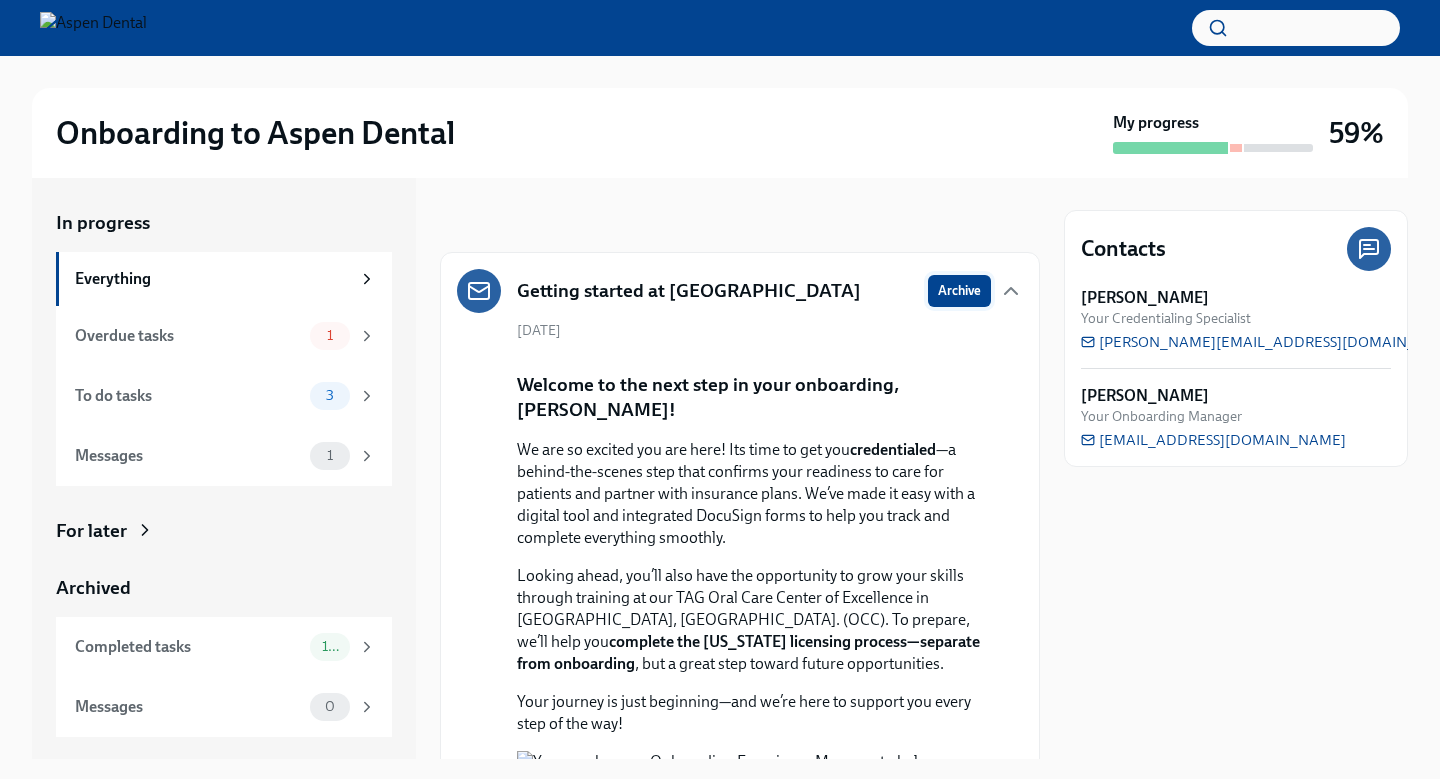 click on "Archive" at bounding box center (959, 291) 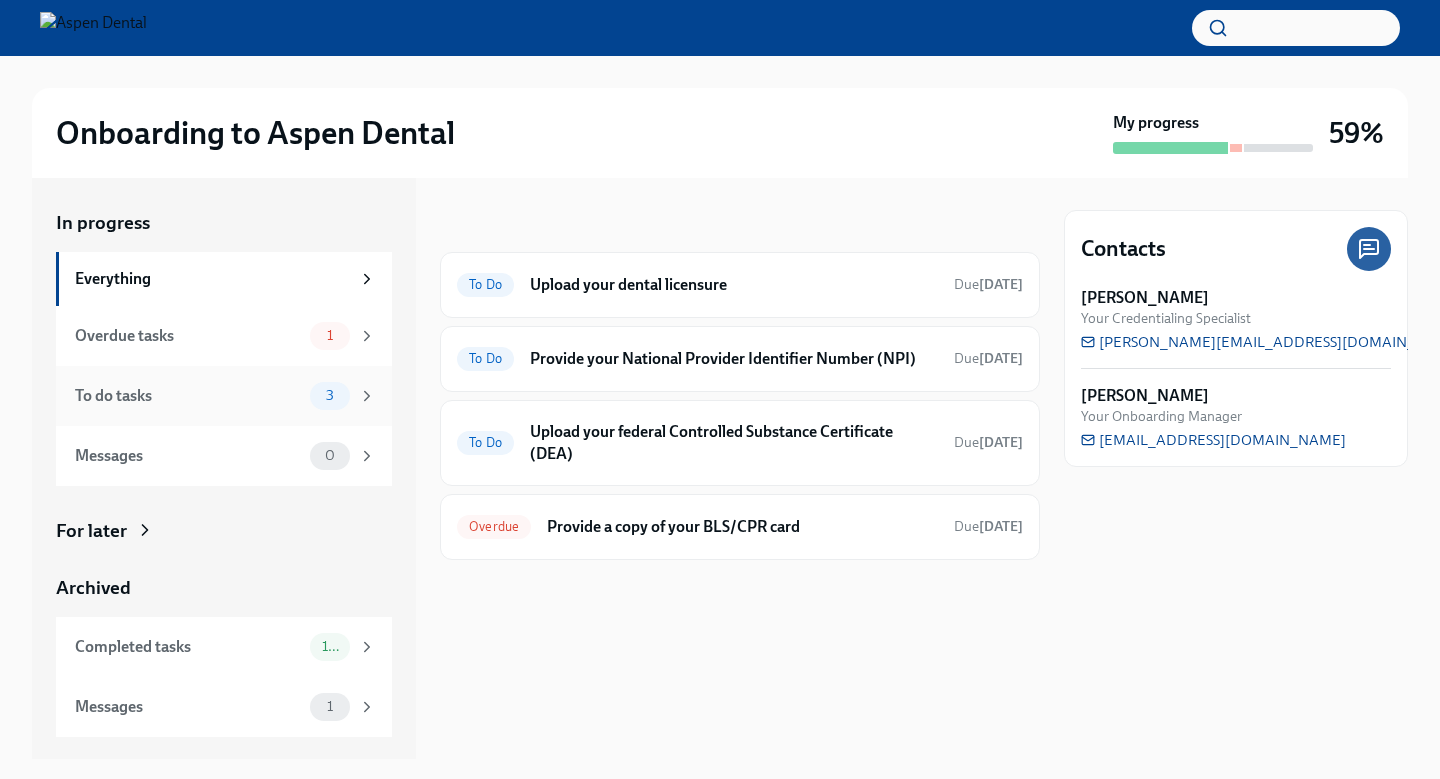 click on "To do tasks 3" at bounding box center (224, 396) 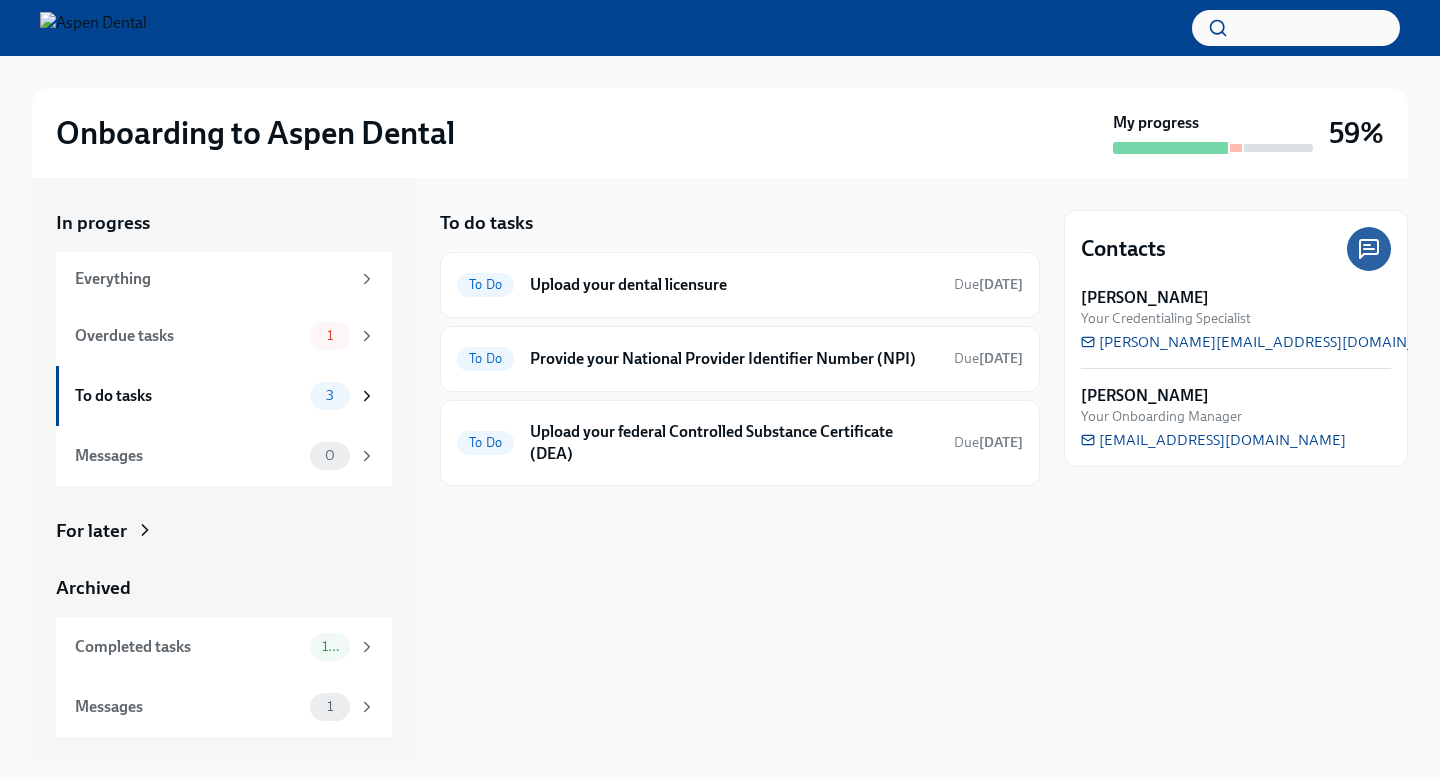 click on "In progress Everything Overdue tasks 1 To do tasks 3 Messages 0 For later Archived Completed tasks 10 Messages 1" at bounding box center [224, 473] 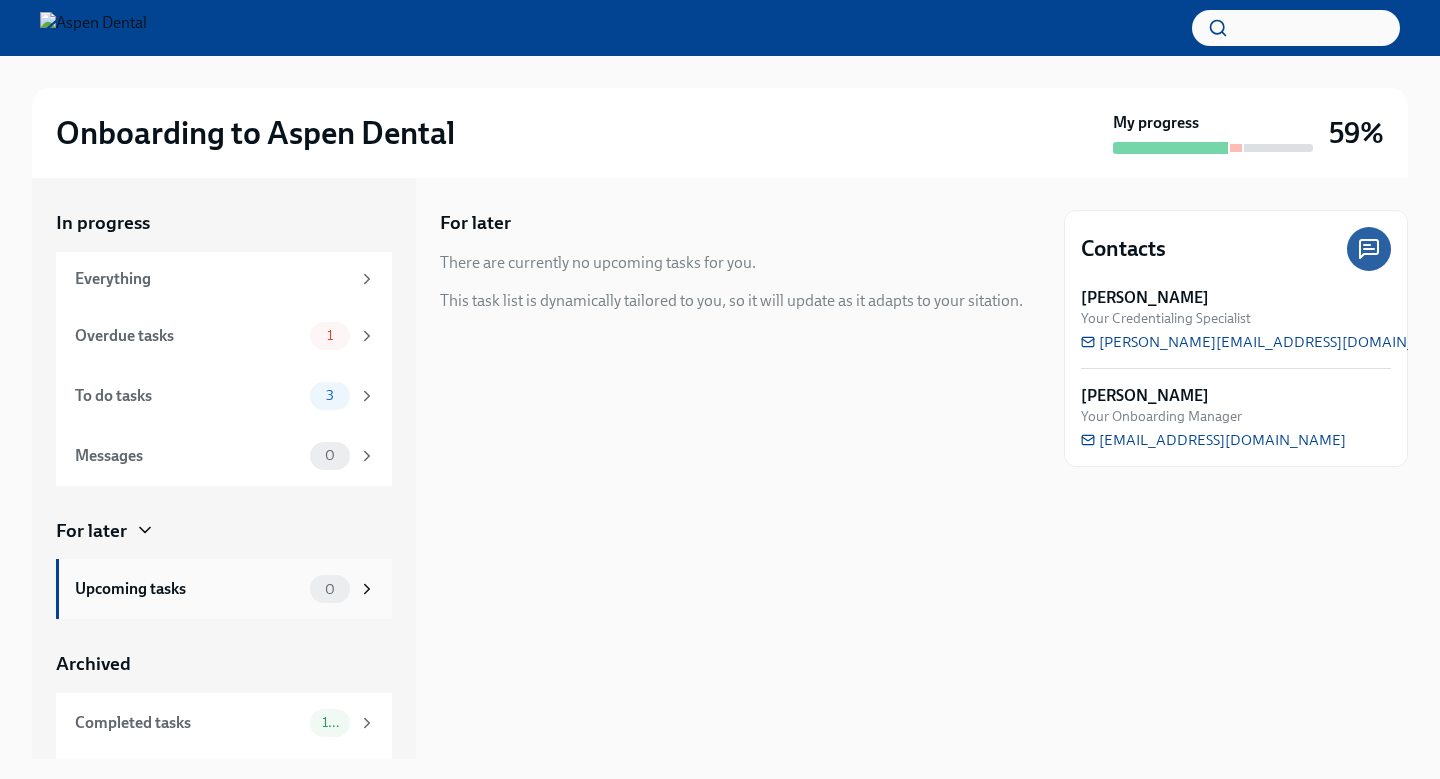 scroll, scrollTop: 54, scrollLeft: 0, axis: vertical 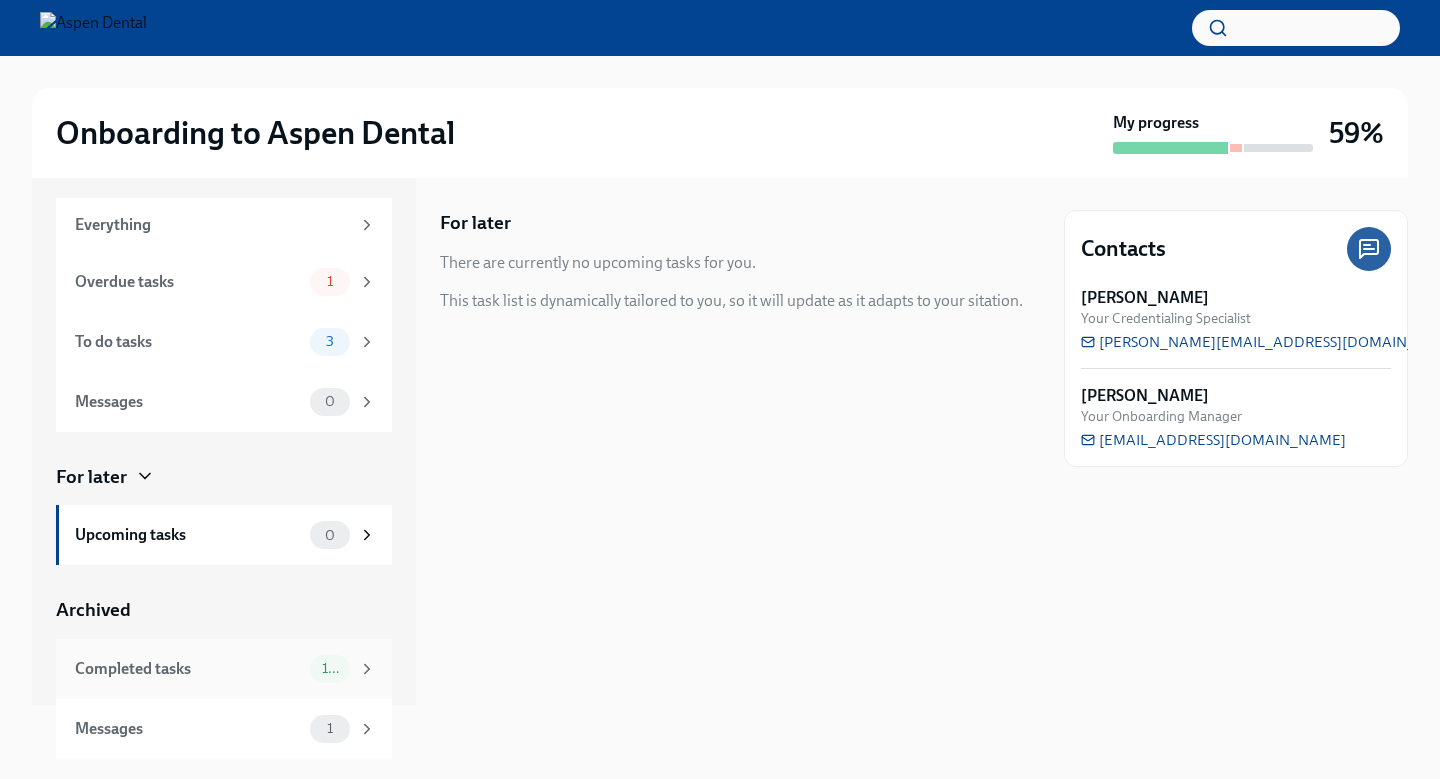 click on "Completed tasks" at bounding box center (188, 669) 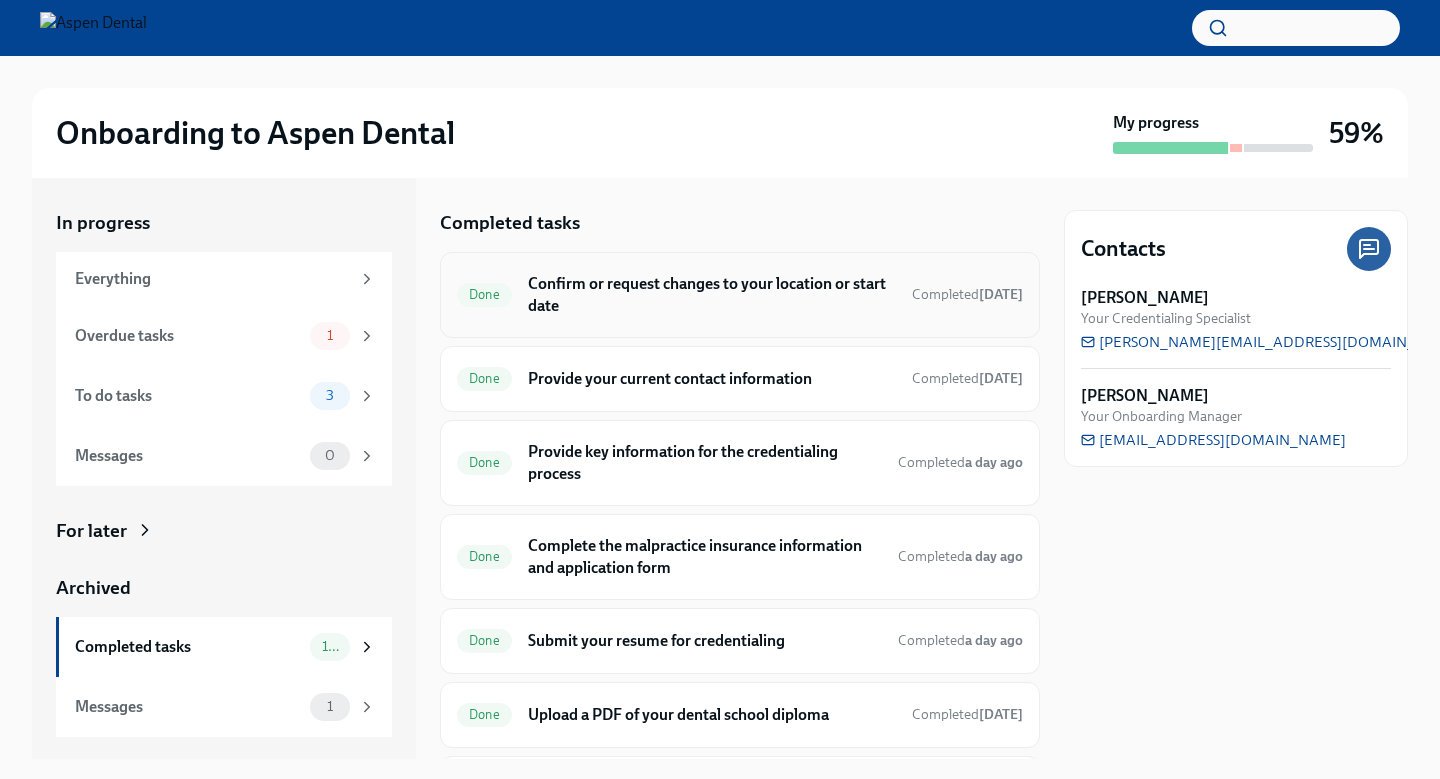 click on "Confirm or request changes to your location or start date" at bounding box center (712, 295) 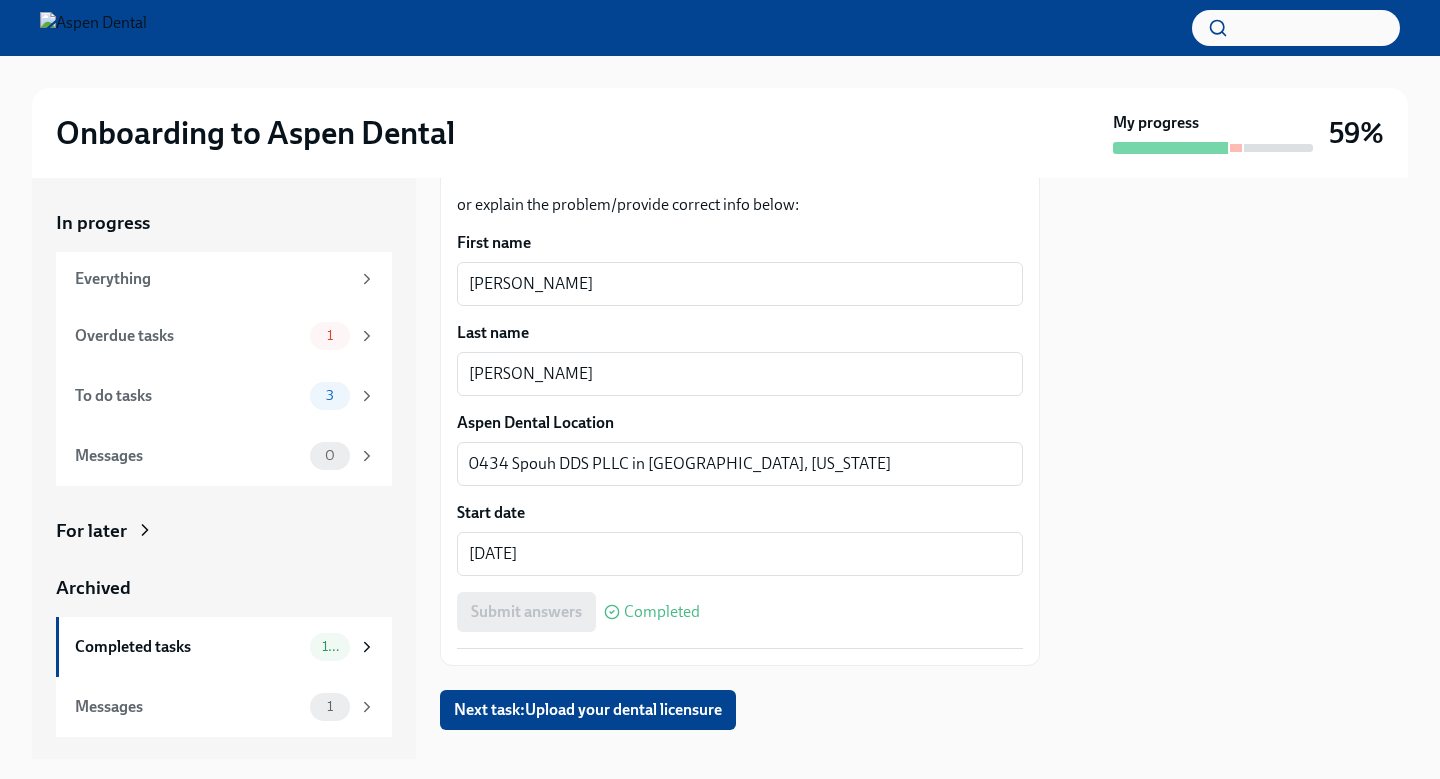 scroll, scrollTop: 464, scrollLeft: 0, axis: vertical 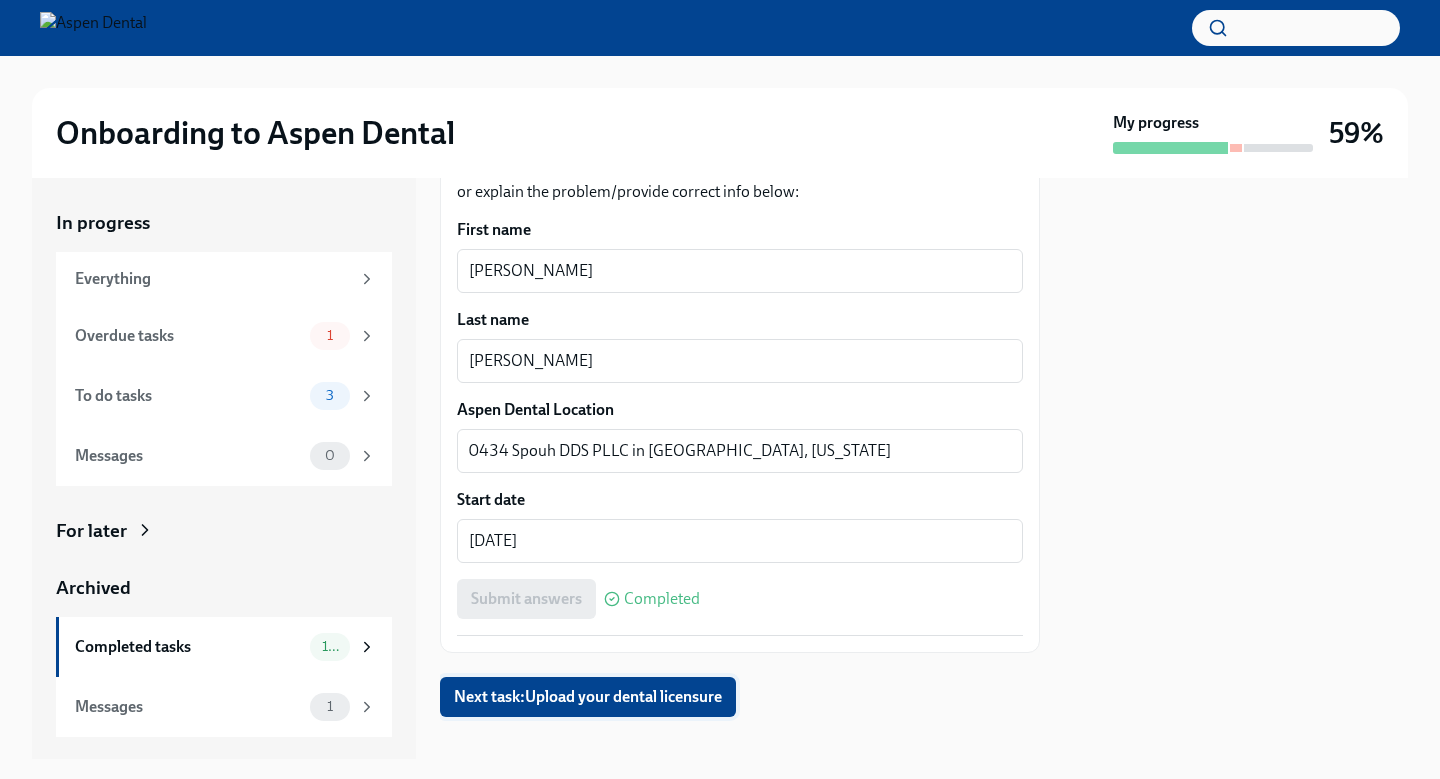 click on "Next task :  Upload your dental licensure" at bounding box center [588, 697] 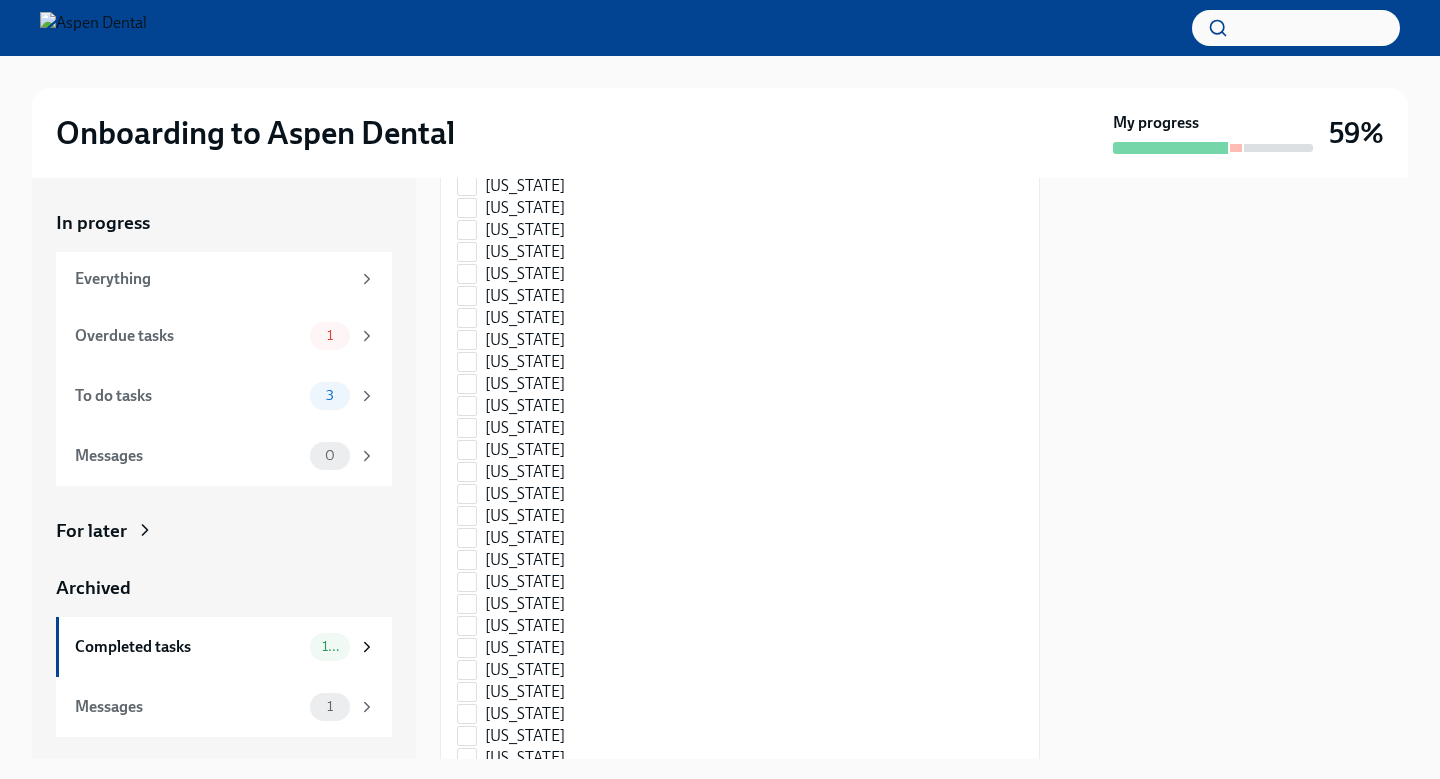 scroll, scrollTop: 3083, scrollLeft: 0, axis: vertical 